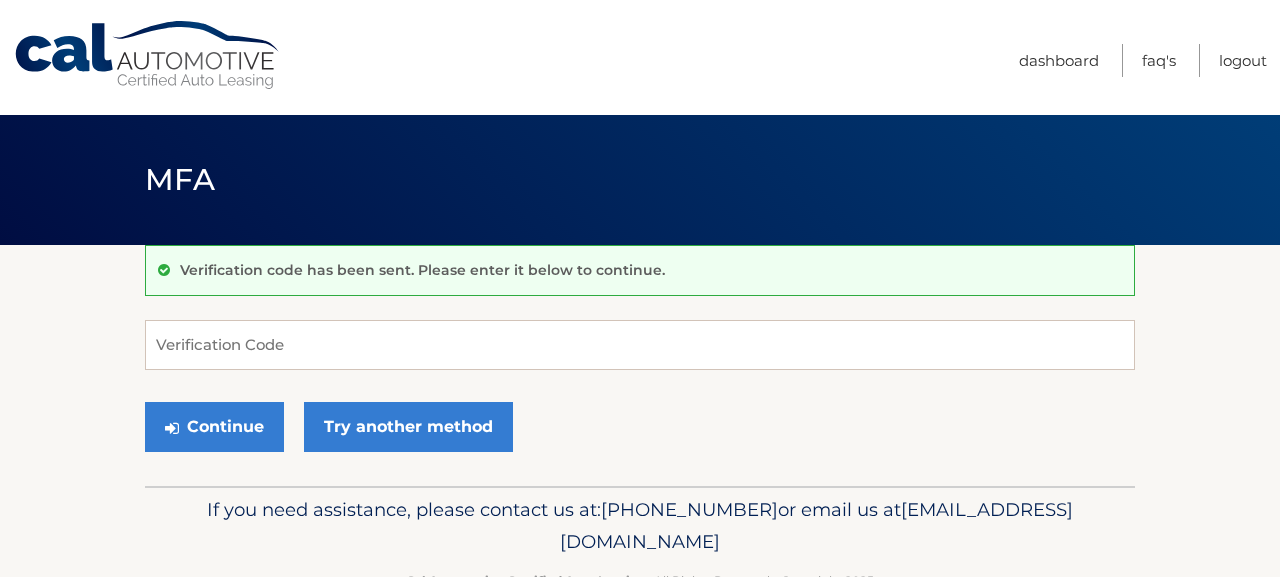 scroll, scrollTop: 0, scrollLeft: 0, axis: both 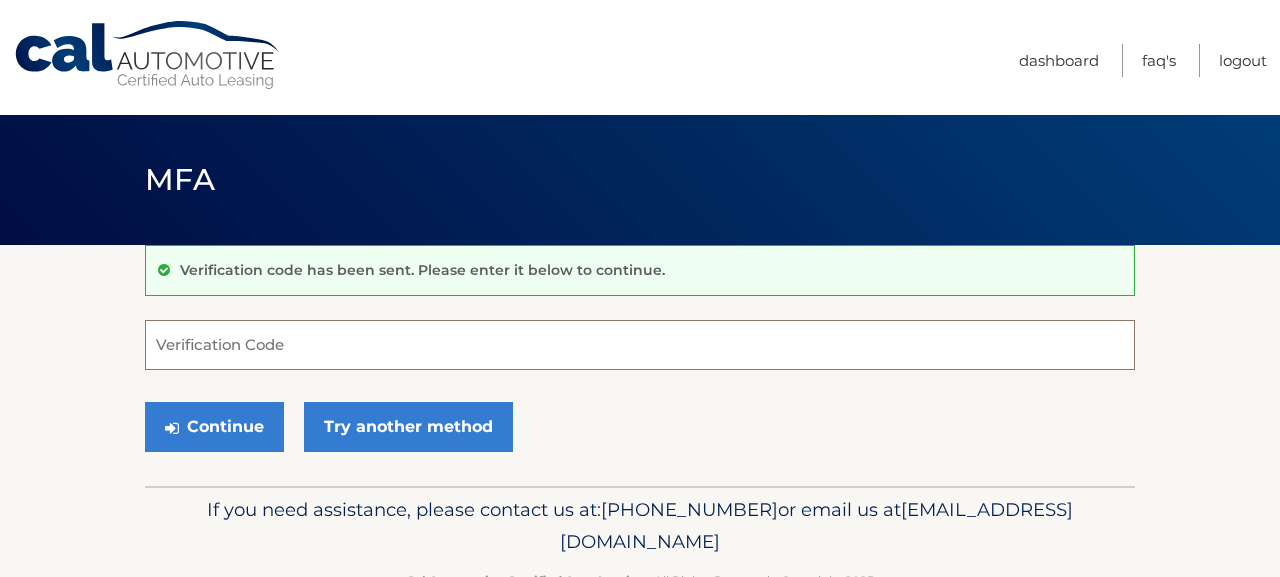 click on "Verification Code" at bounding box center [640, 345] 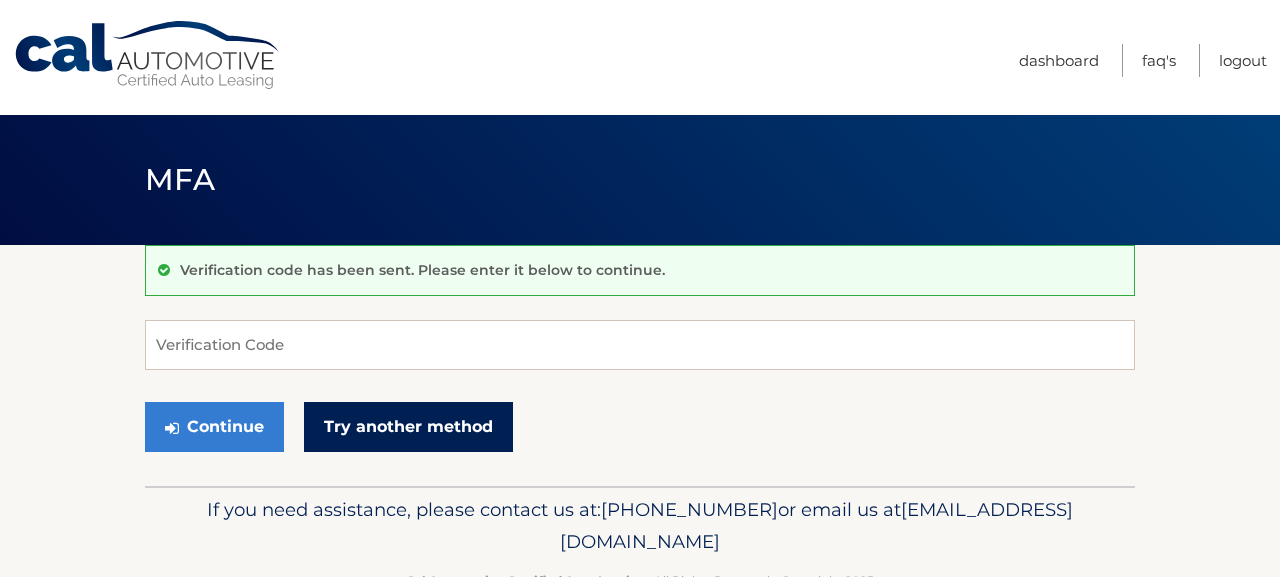 click on "Try another method" at bounding box center (408, 427) 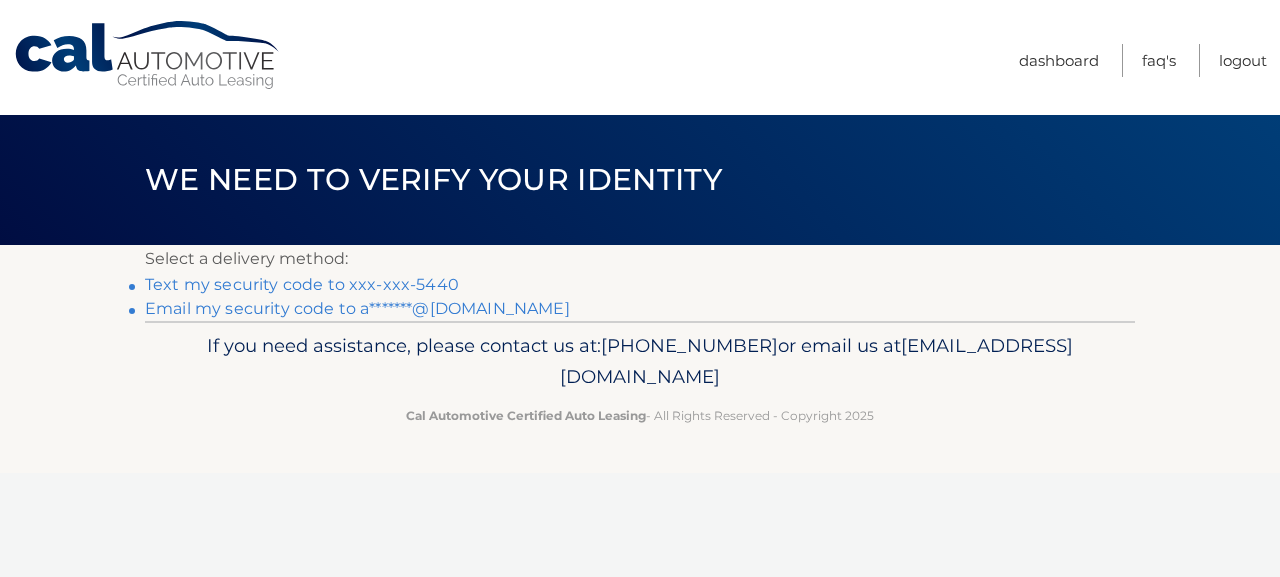 scroll, scrollTop: 0, scrollLeft: 0, axis: both 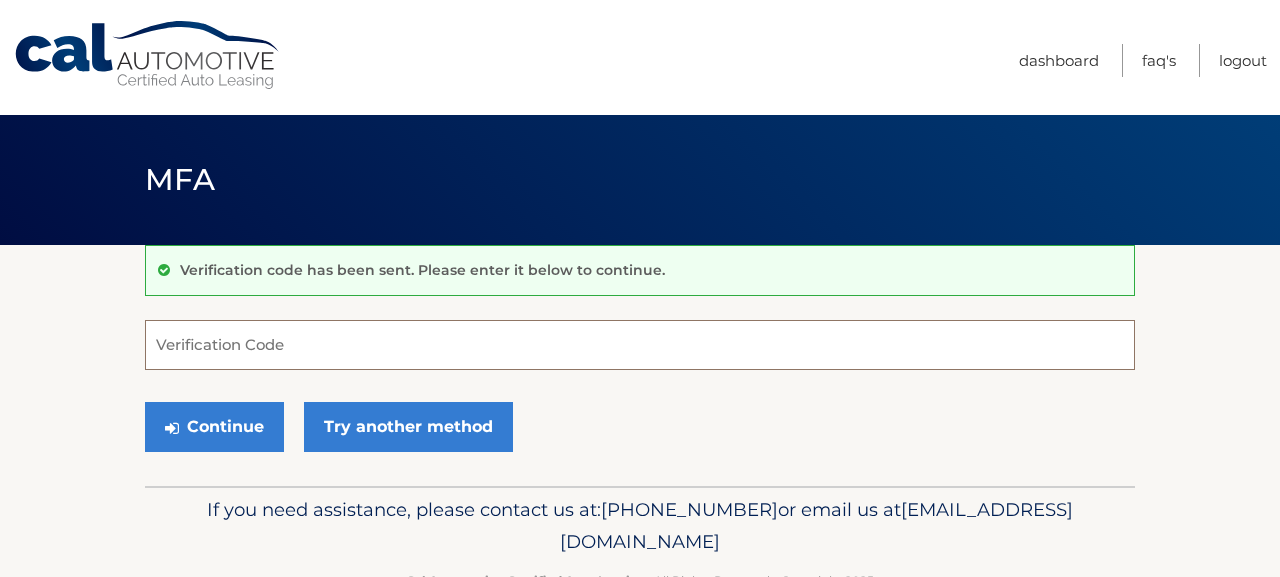 click on "Verification Code" at bounding box center (640, 345) 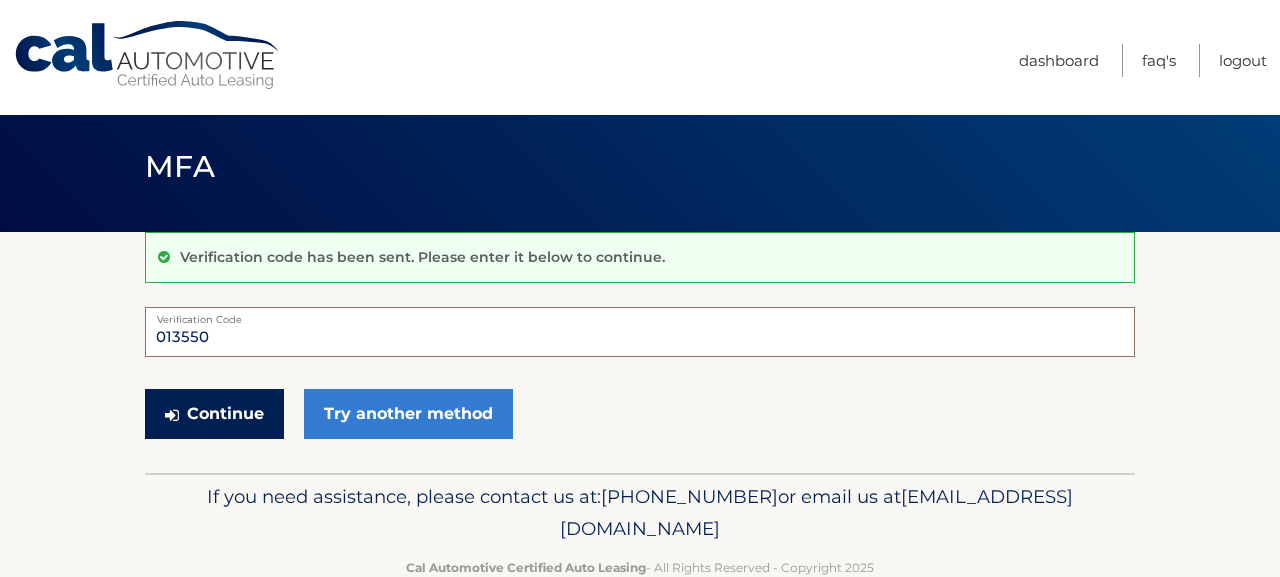 type on "013550" 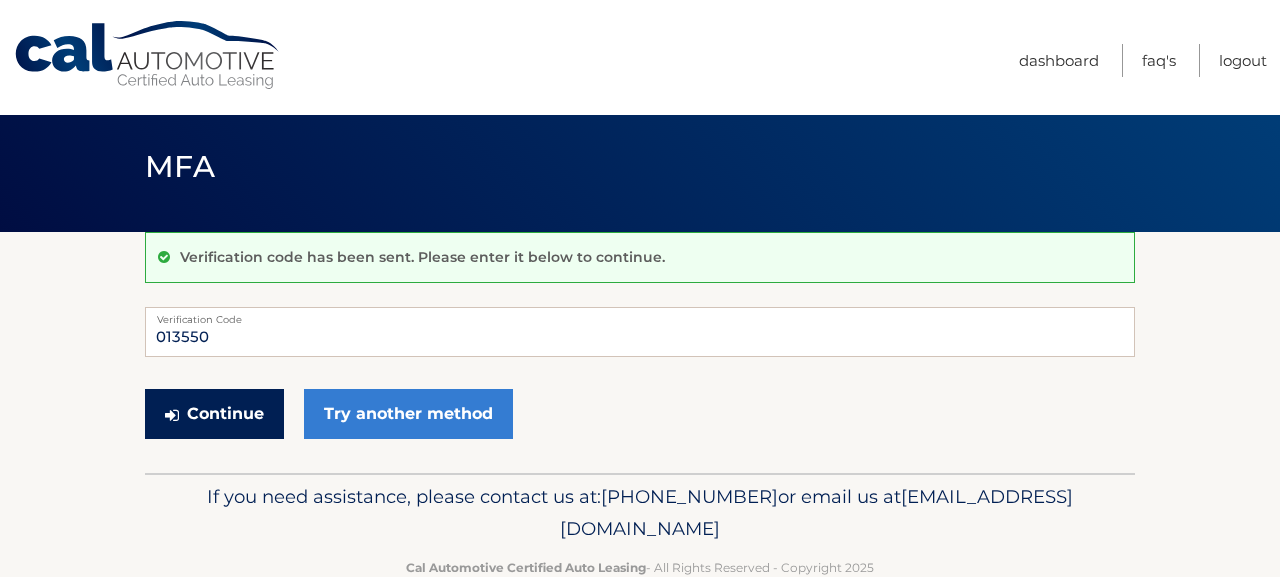 scroll, scrollTop: 15, scrollLeft: 0, axis: vertical 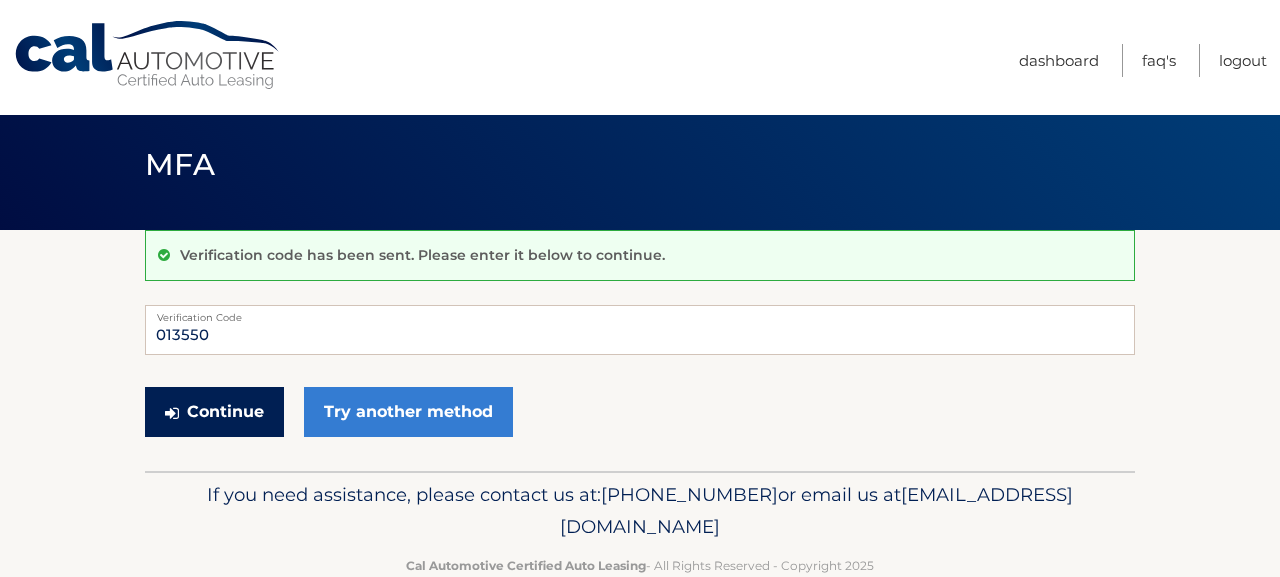 click on "Continue" at bounding box center [214, 412] 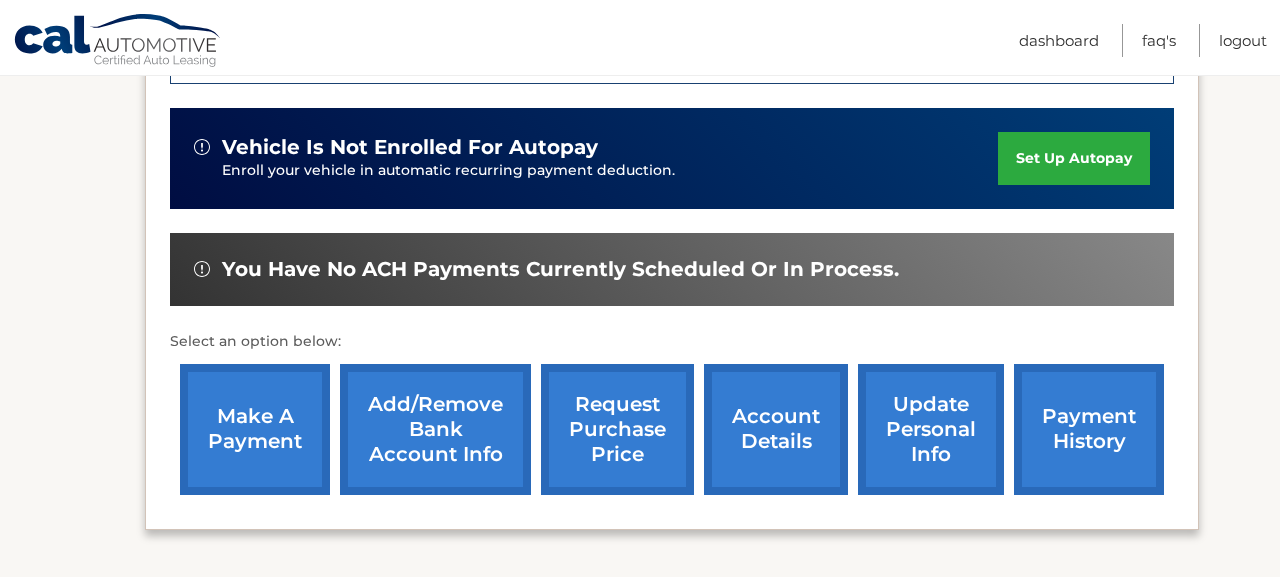 scroll, scrollTop: 602, scrollLeft: 0, axis: vertical 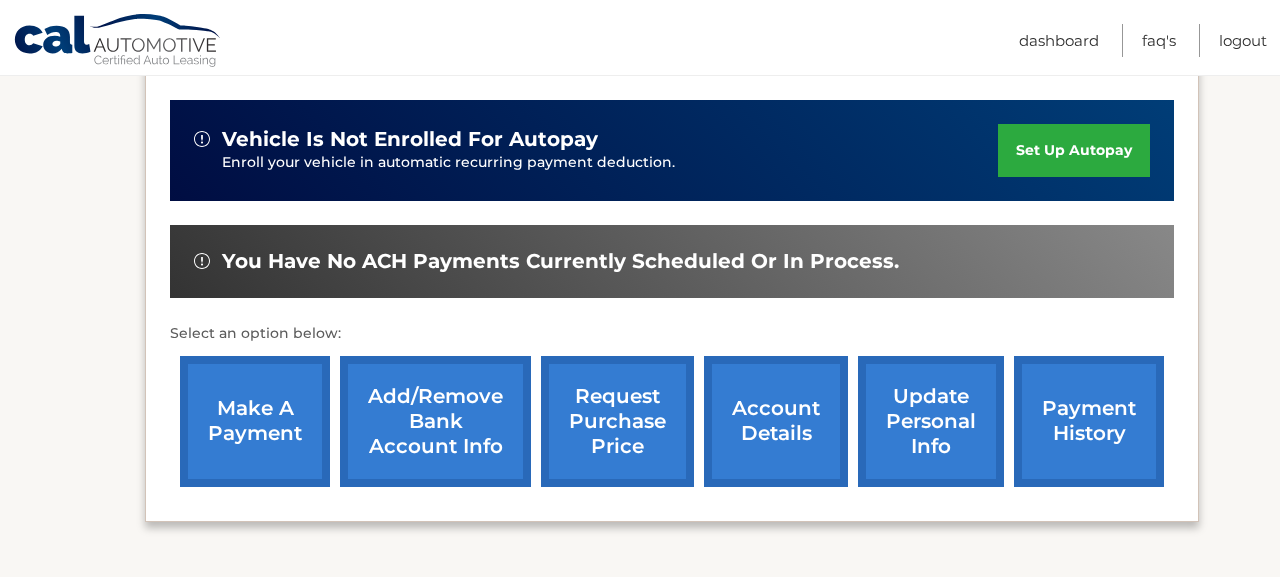 click on "account details" at bounding box center (776, 421) 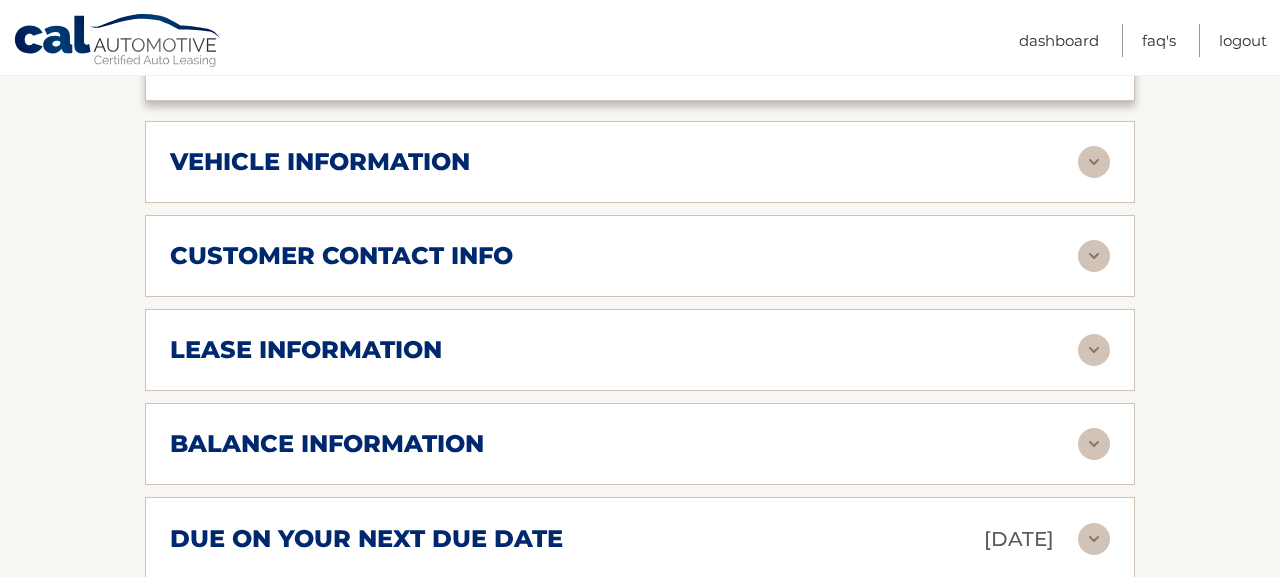 scroll, scrollTop: 924, scrollLeft: 0, axis: vertical 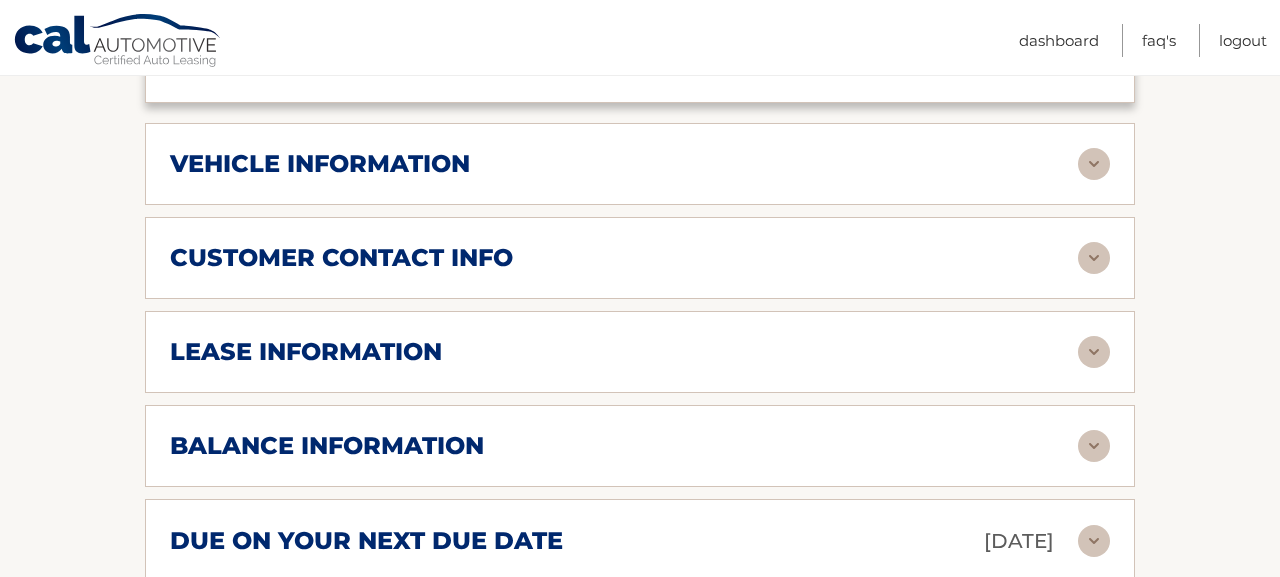 click at bounding box center [1094, 352] 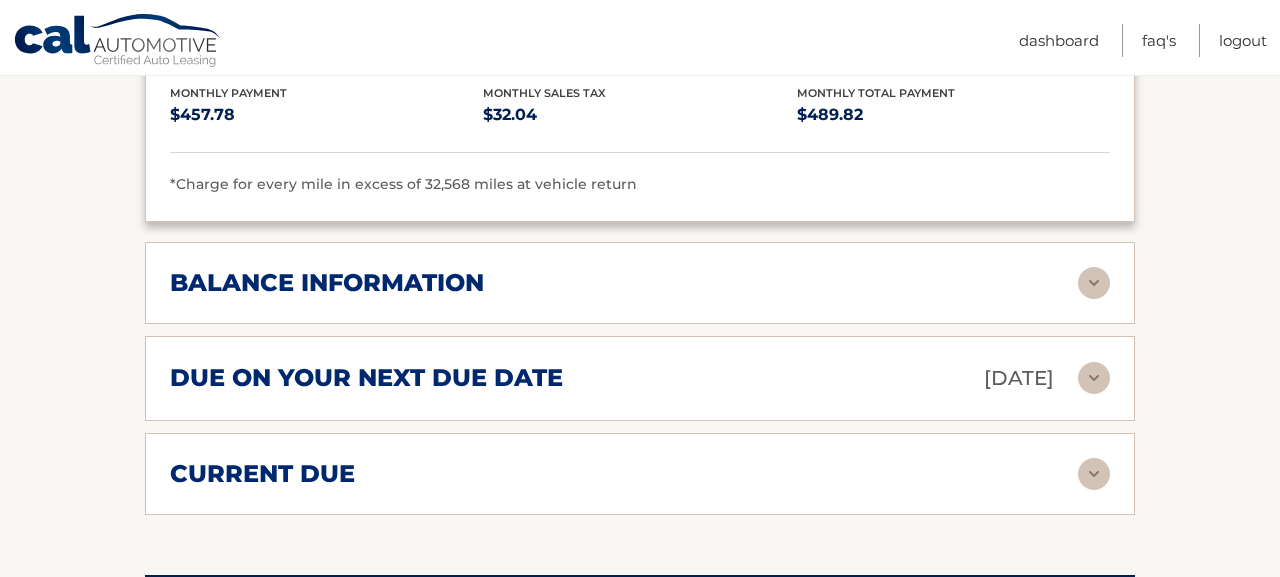 scroll, scrollTop: 1483, scrollLeft: 0, axis: vertical 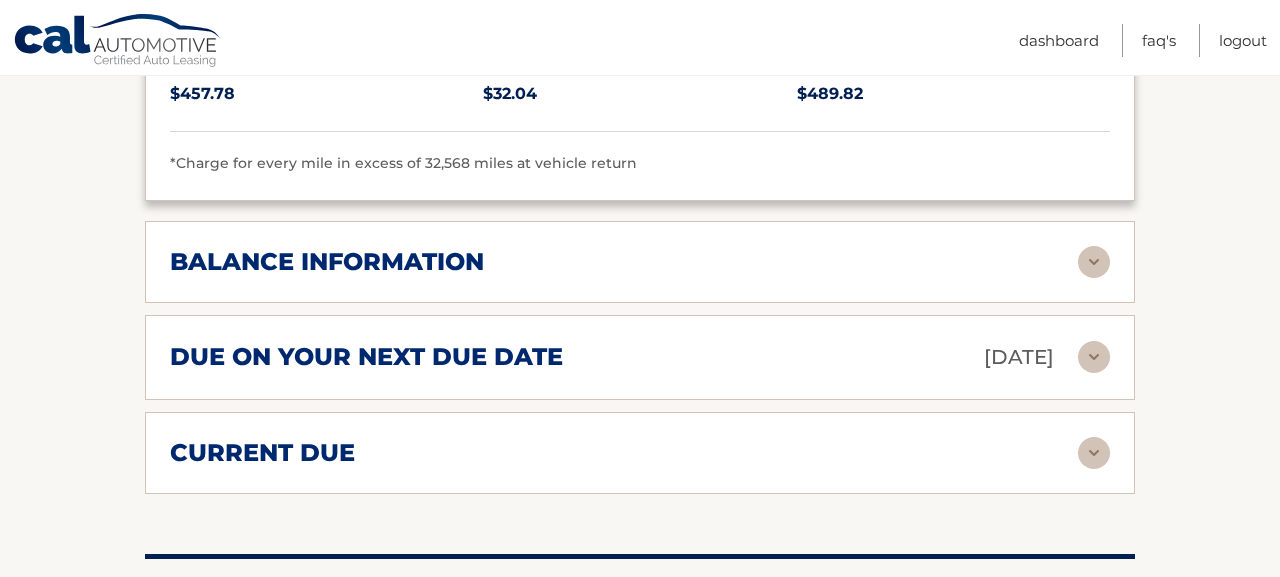 click at bounding box center (1094, 357) 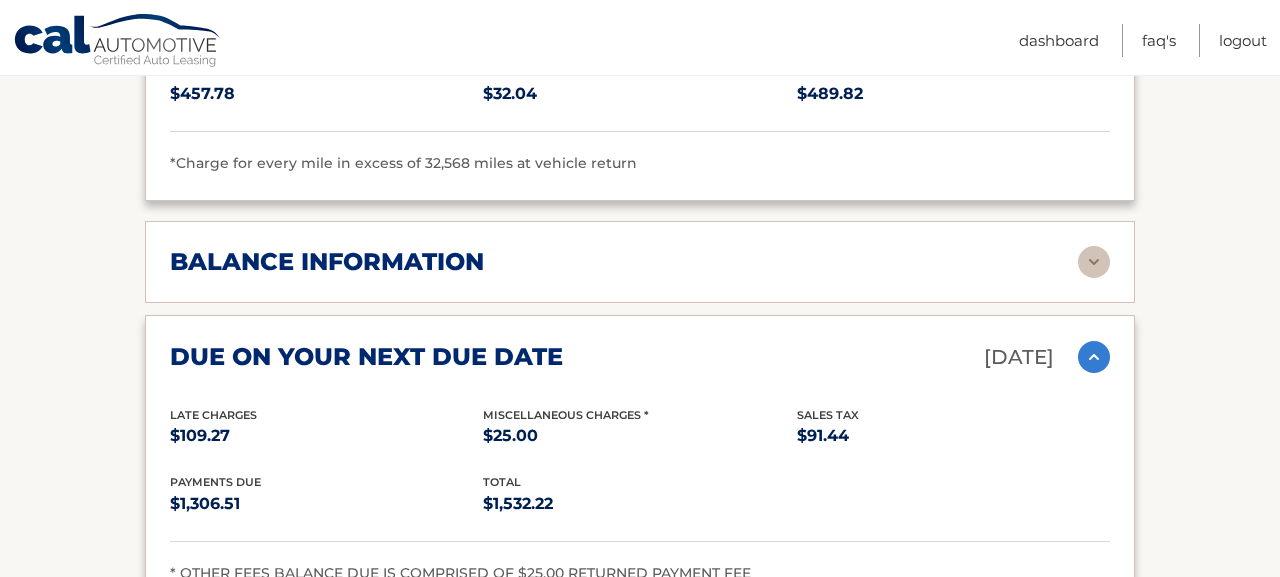 click at bounding box center [1094, 262] 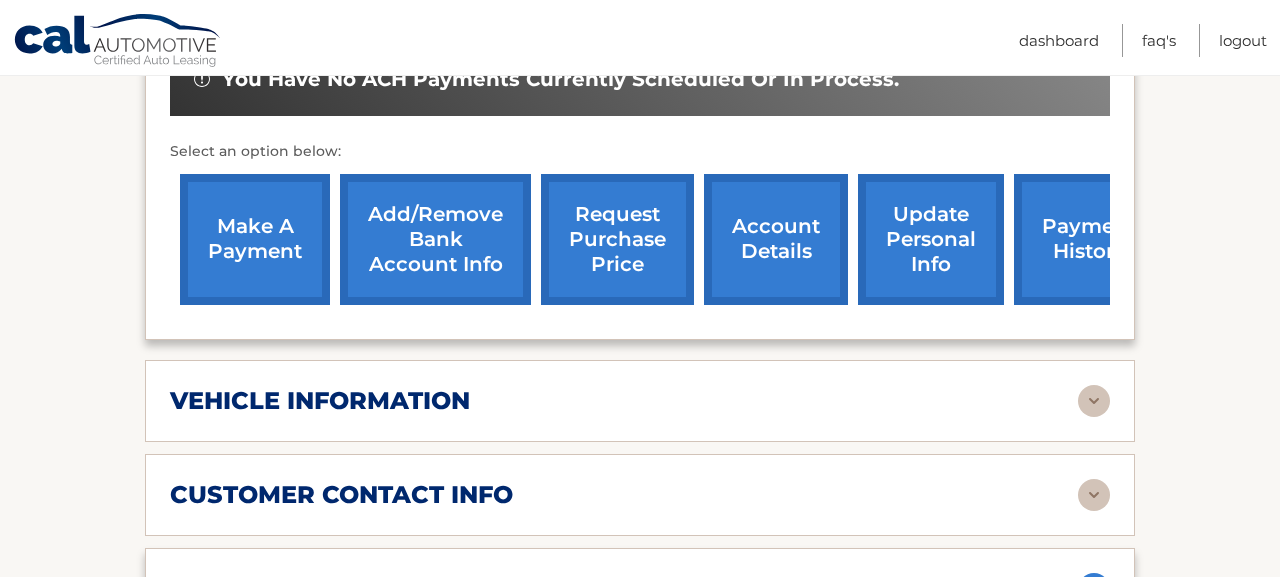 scroll, scrollTop: 664, scrollLeft: 0, axis: vertical 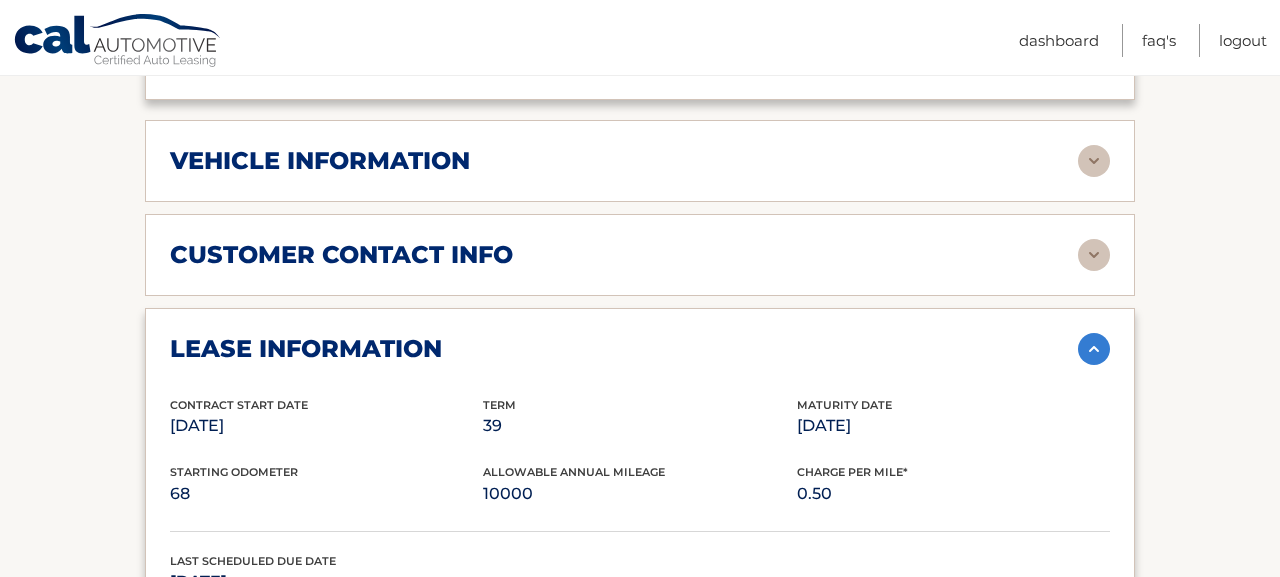 click at bounding box center (1094, 255) 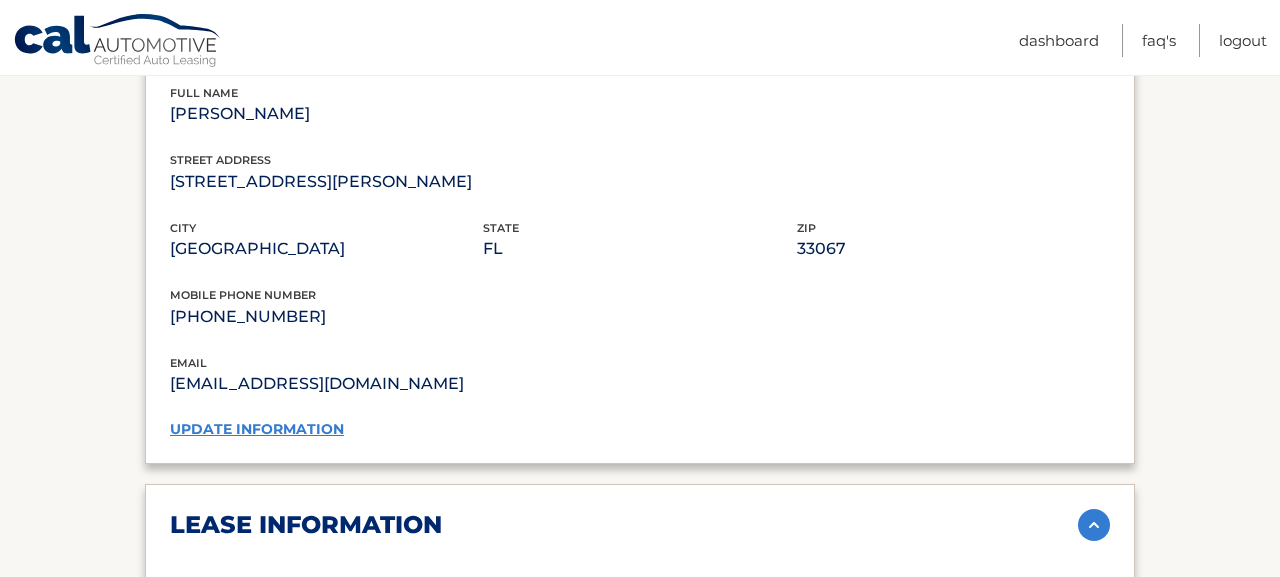 scroll, scrollTop: 1159, scrollLeft: 0, axis: vertical 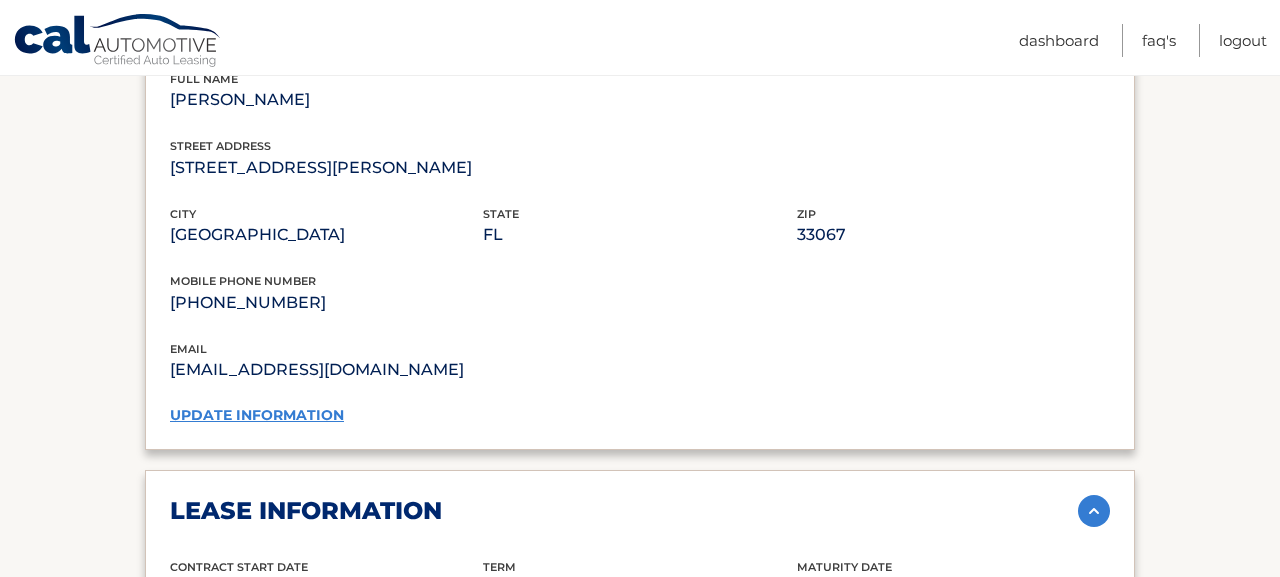 click on "customer contact info
full name
AUGUSTO MATOS
street address
6120 WILES RD
city
CORAL SPRINGS
state
FL
zip
33067
mobile phone number
(561) 294-5440
email
aumatos7@gmail.com
update information" at bounding box center (640, 216) 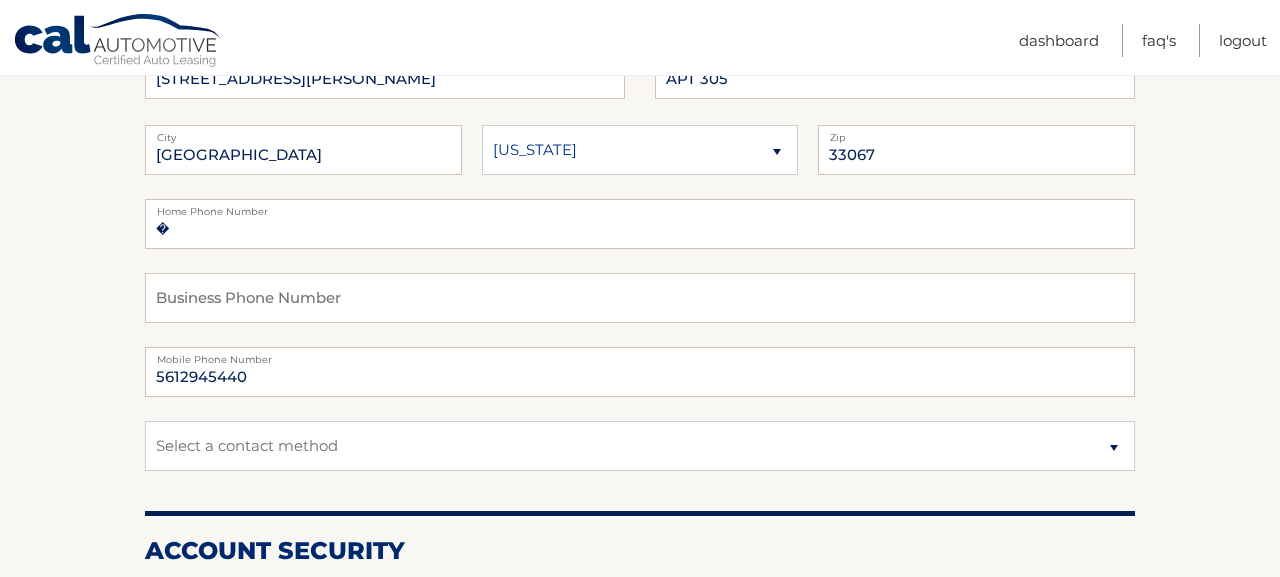 scroll, scrollTop: 335, scrollLeft: 0, axis: vertical 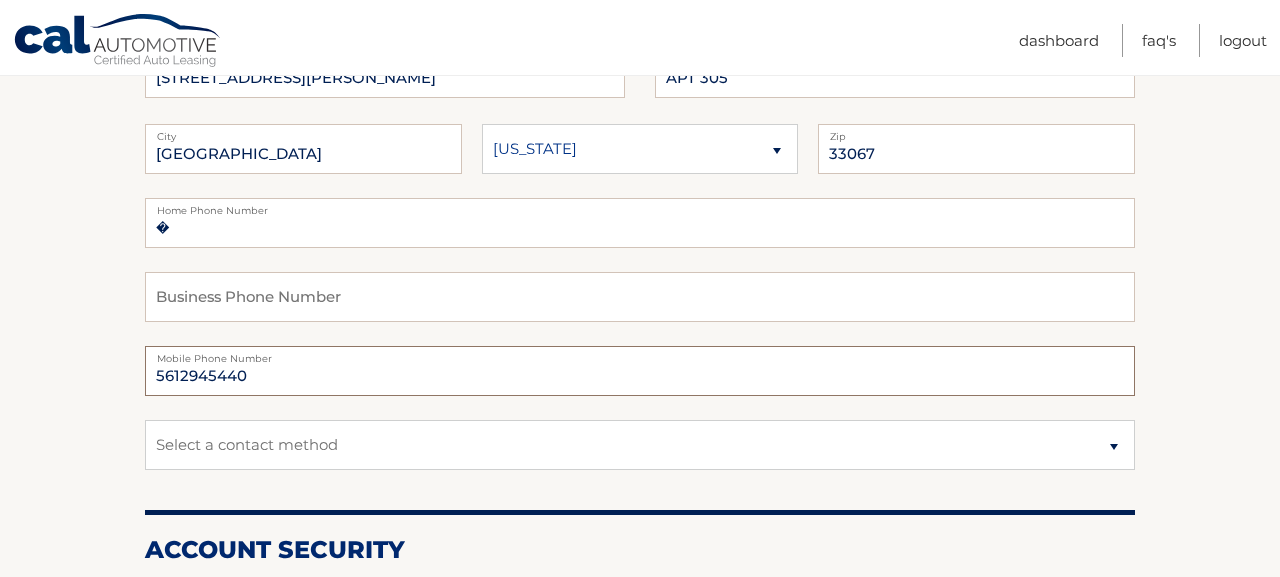 click on "5612945440" at bounding box center (640, 371) 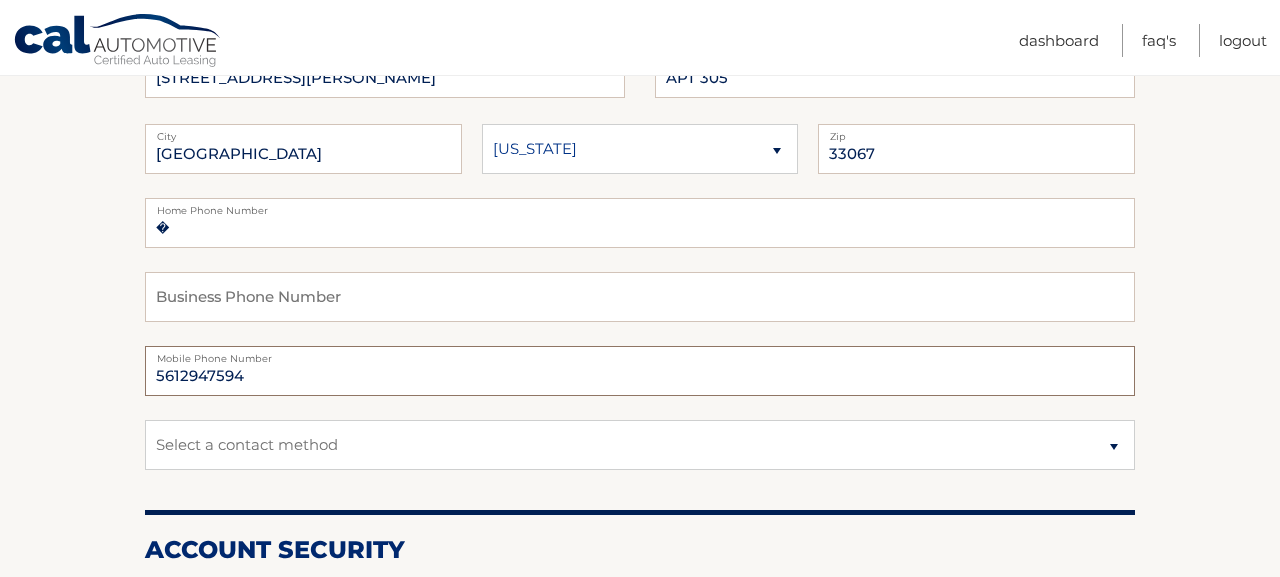 click on "5612947594" at bounding box center [640, 371] 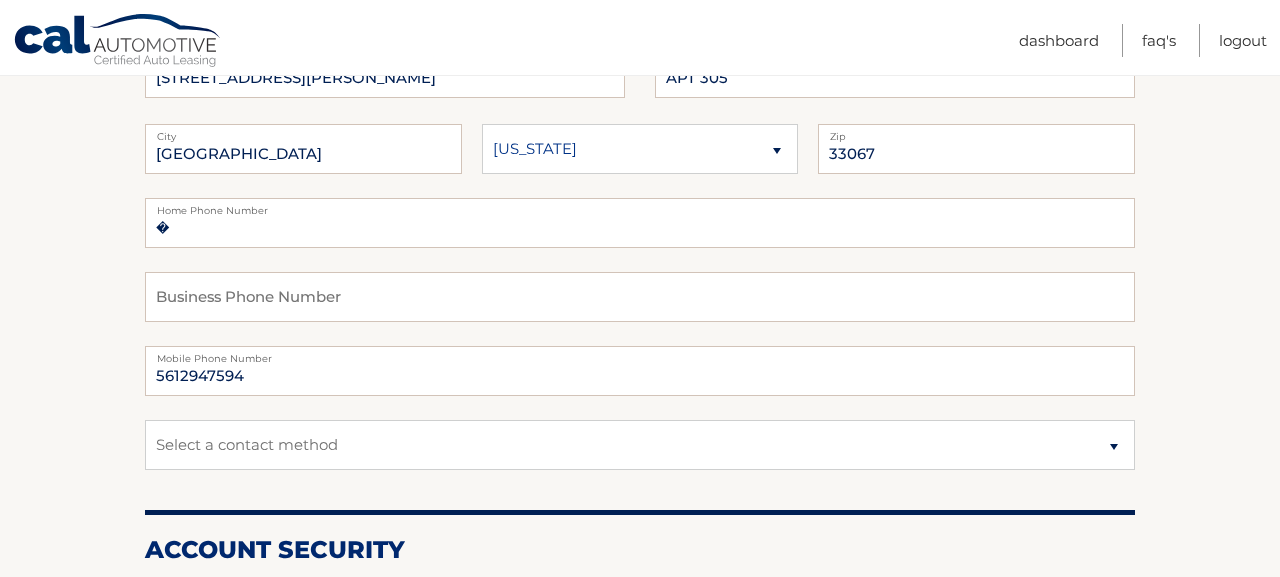 click on "Account Overview
|
Edit Profile
account information
6120 WILES RD
Street Address
APT 305
Street Address 2" at bounding box center [640, 638] 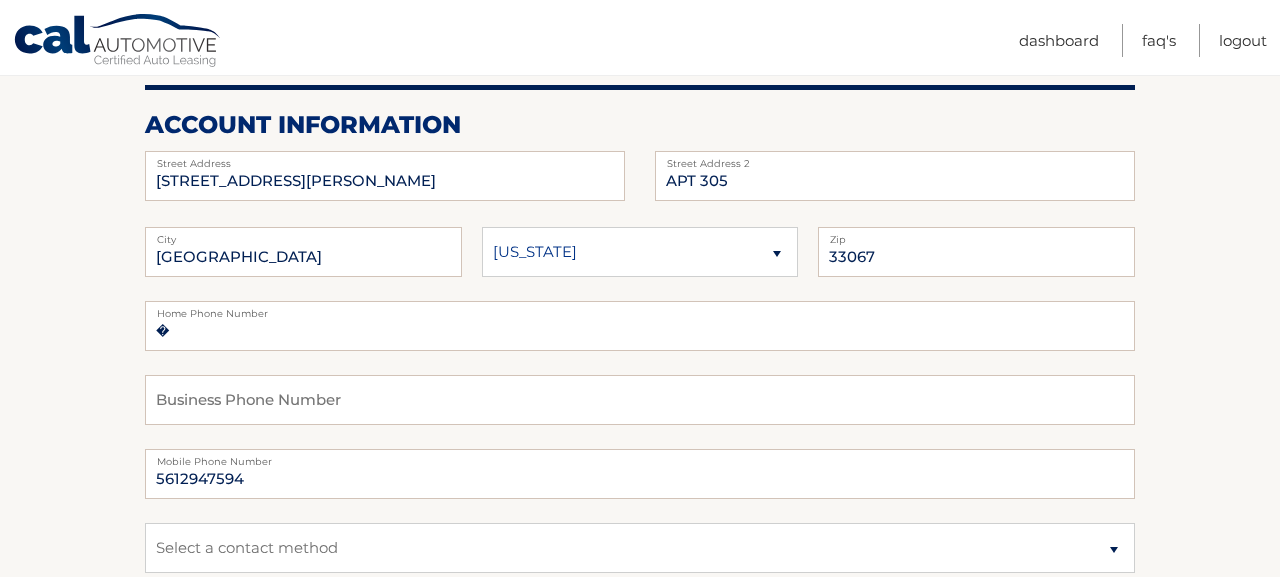 scroll, scrollTop: 225, scrollLeft: 0, axis: vertical 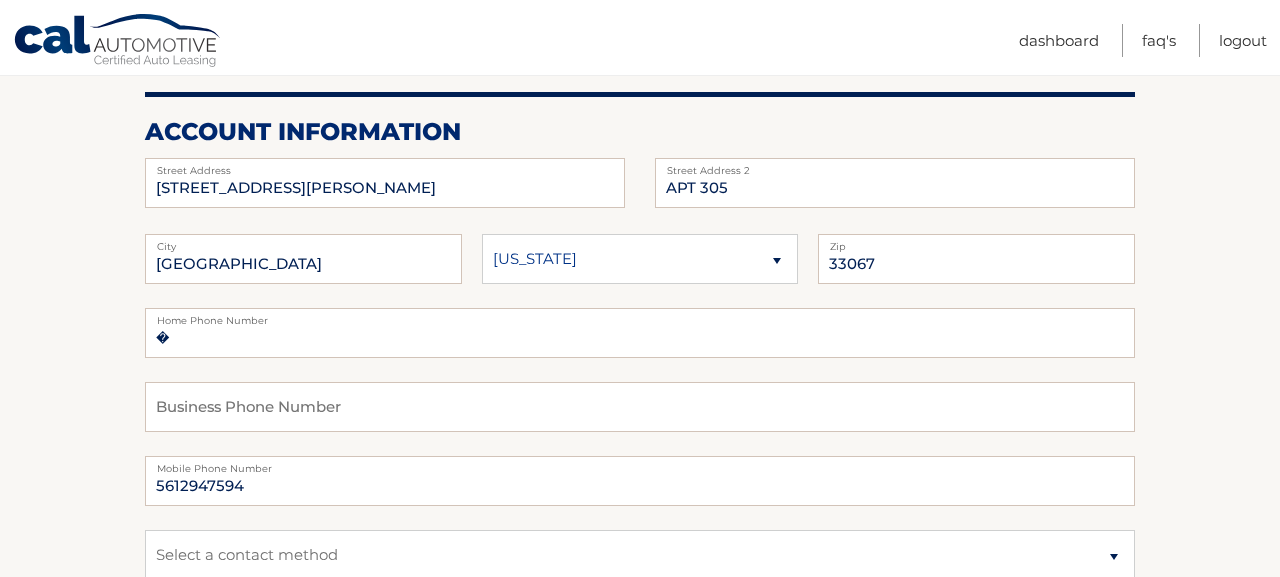 click on "account information" at bounding box center (640, 132) 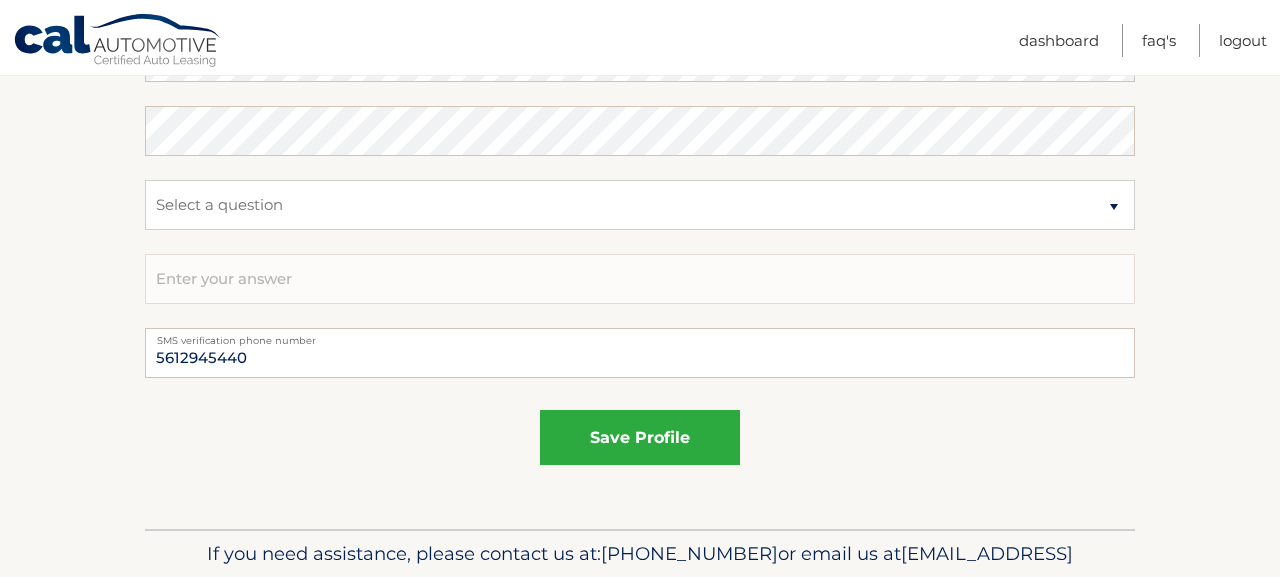 scroll, scrollTop: 1177, scrollLeft: 0, axis: vertical 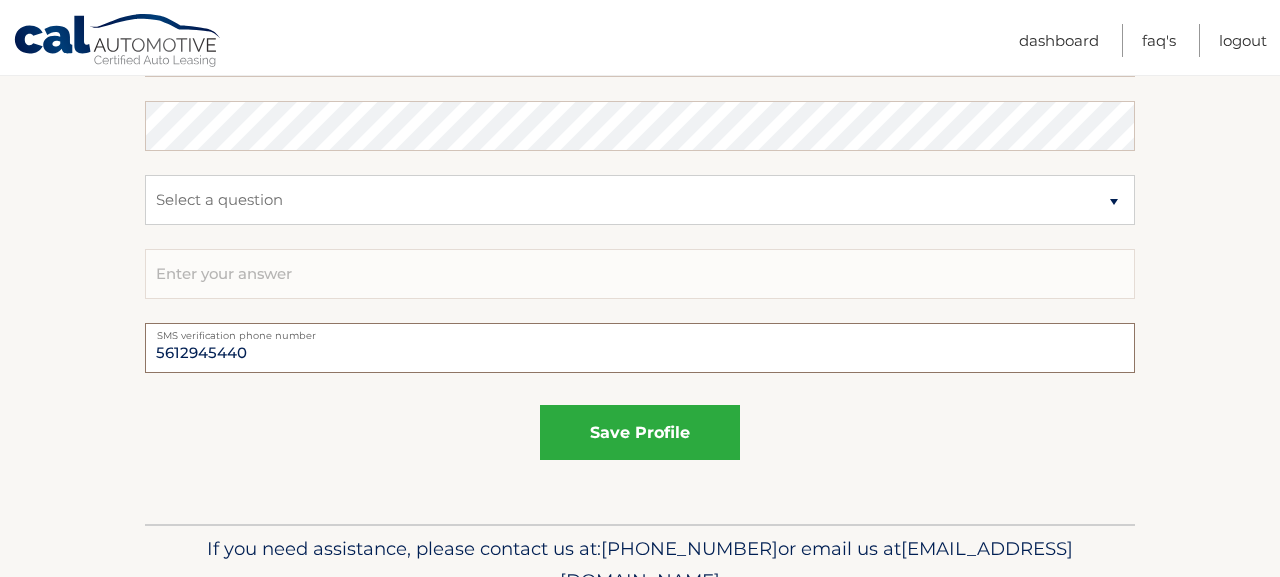 click on "5612945440" at bounding box center (640, 348) 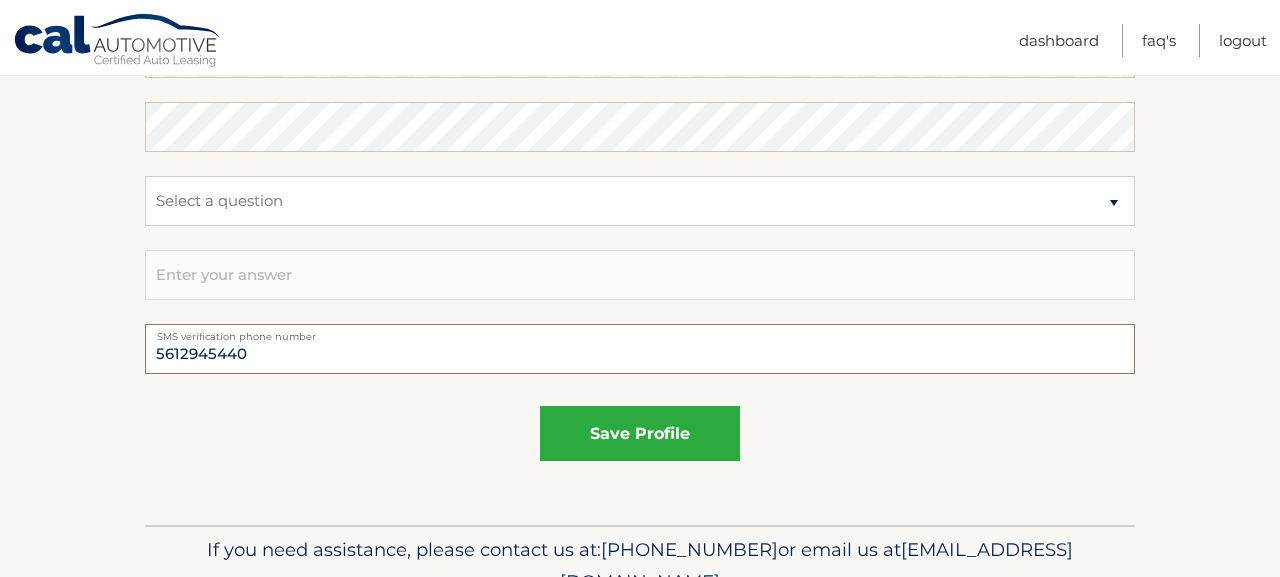 scroll, scrollTop: 1177, scrollLeft: 0, axis: vertical 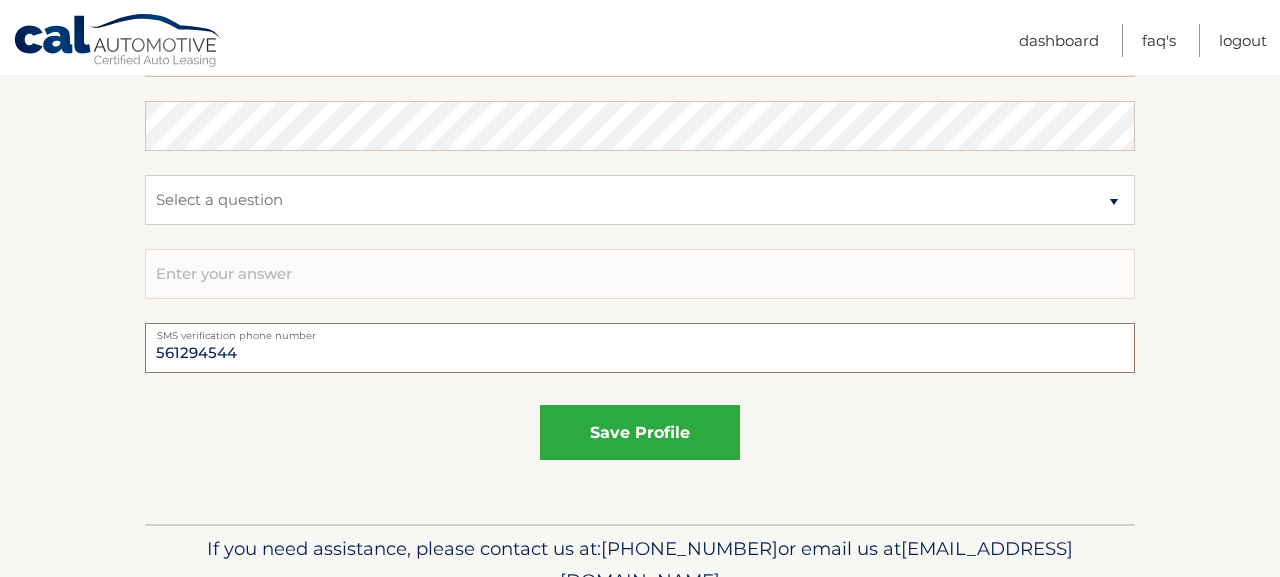 type on "5612945440" 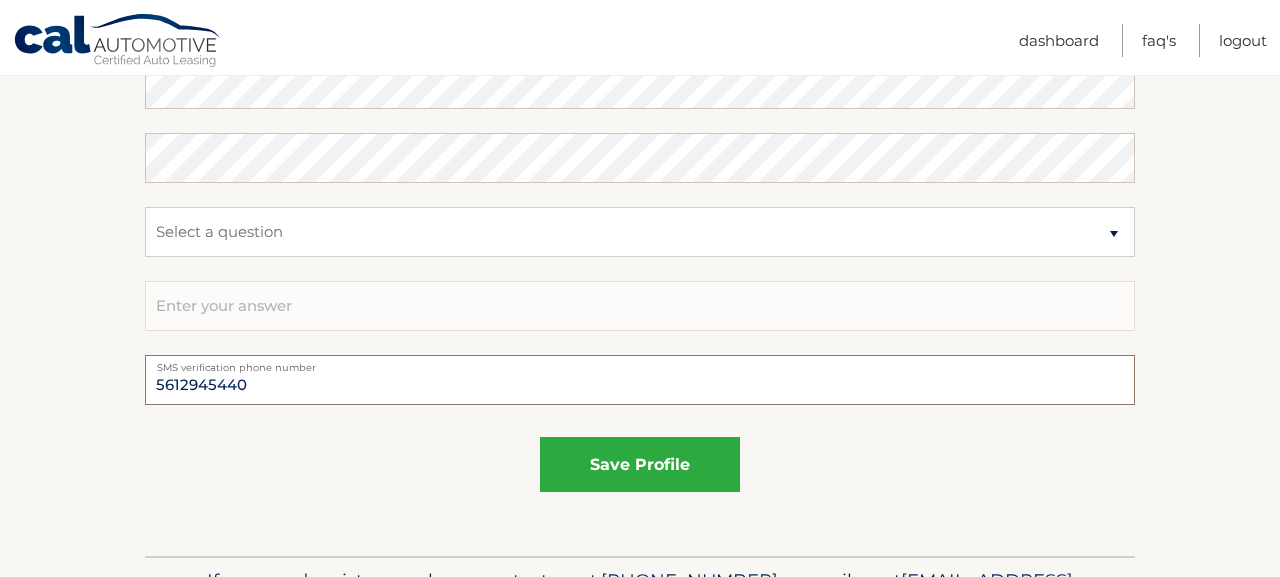 scroll, scrollTop: 1146, scrollLeft: 0, axis: vertical 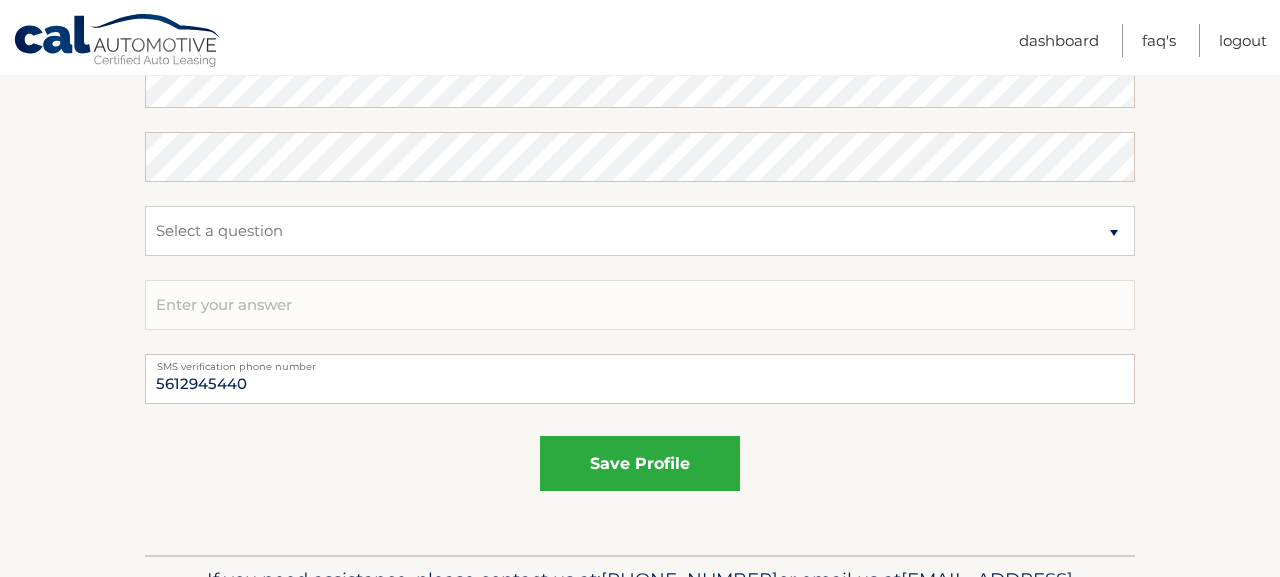 click on "save profile" at bounding box center (640, 463) 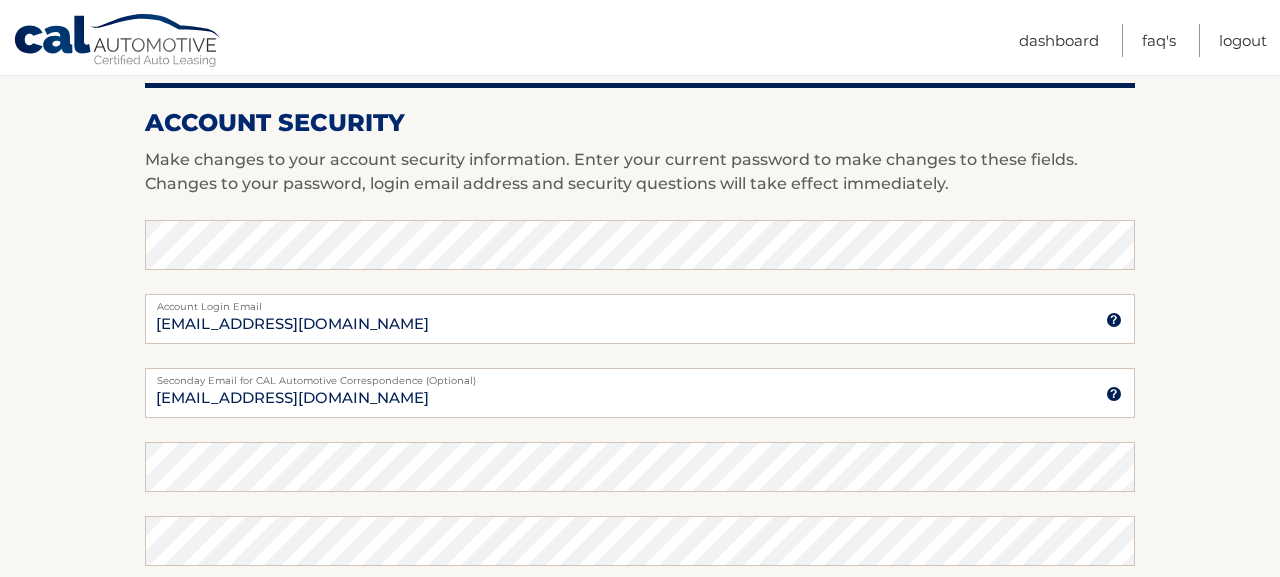 scroll, scrollTop: 763, scrollLeft: 0, axis: vertical 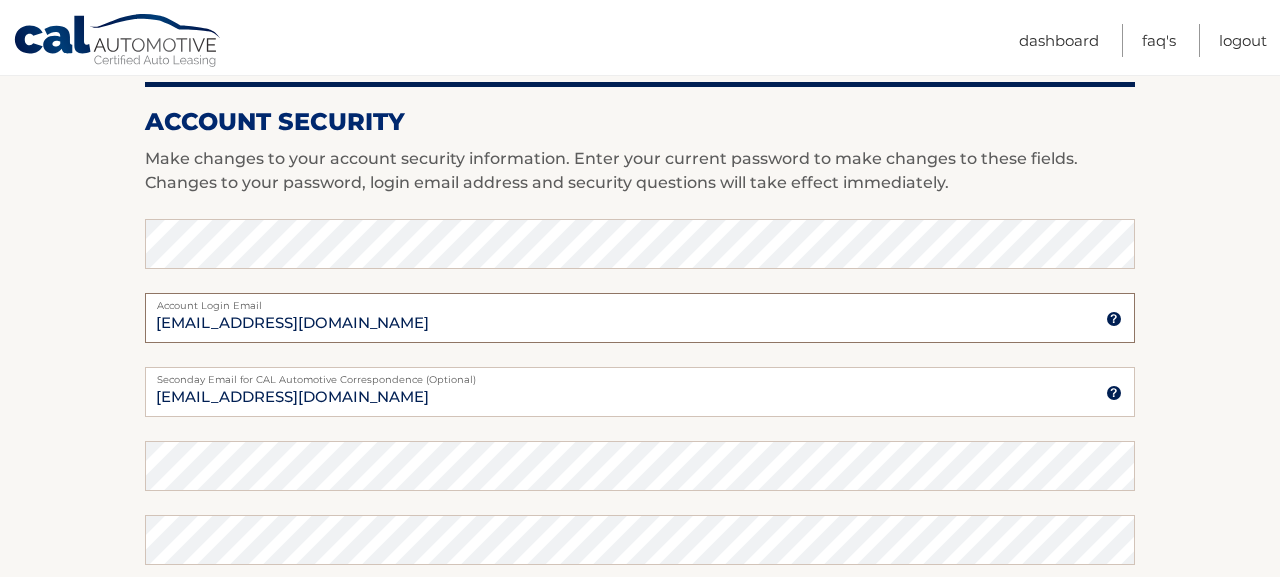 drag, startPoint x: 353, startPoint y: 330, endPoint x: 182, endPoint y: 320, distance: 171.29214 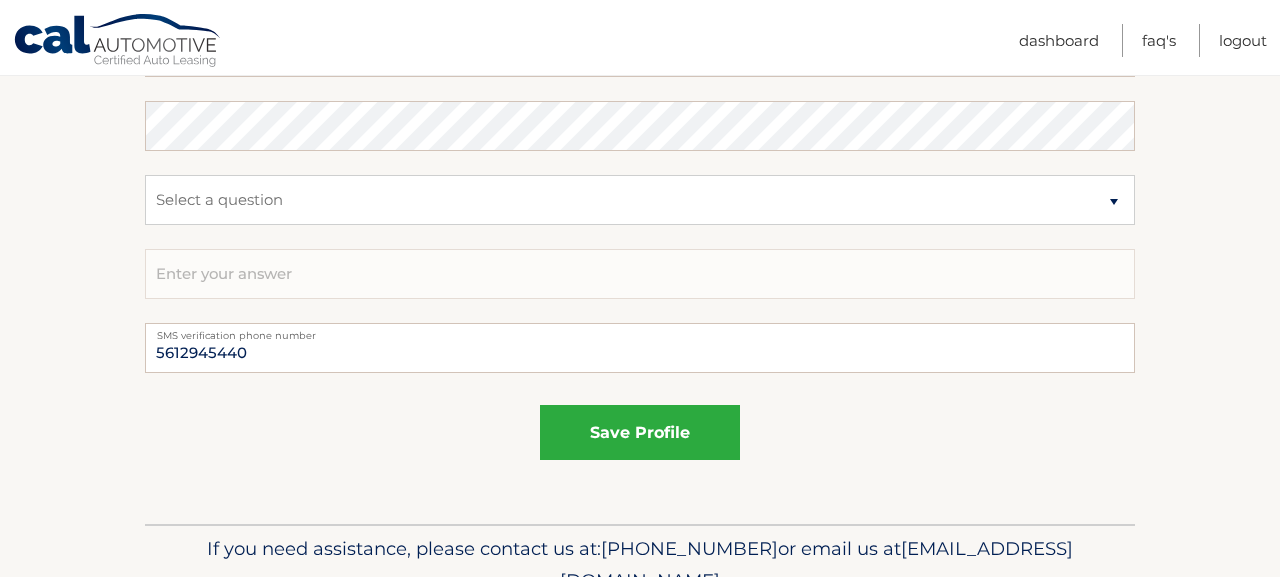 scroll, scrollTop: 1183, scrollLeft: 0, axis: vertical 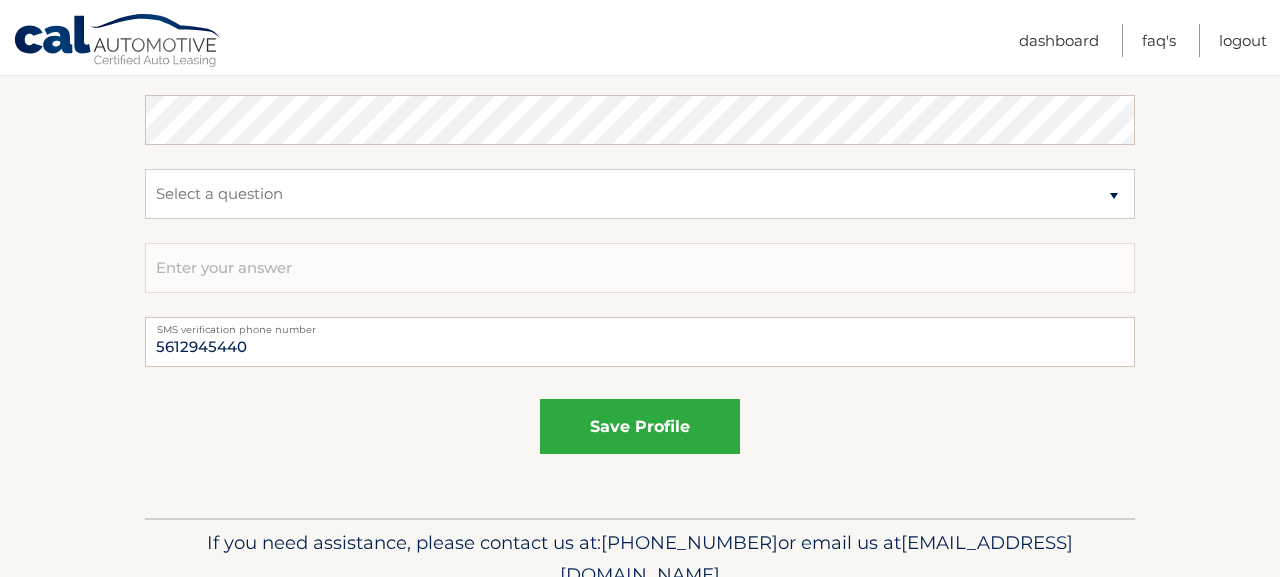 click on "Account Overview
|
Edit Profile
account information
6120 WILES RD
Street Address
APT 305
Street Address 2" at bounding box center (640, -210) 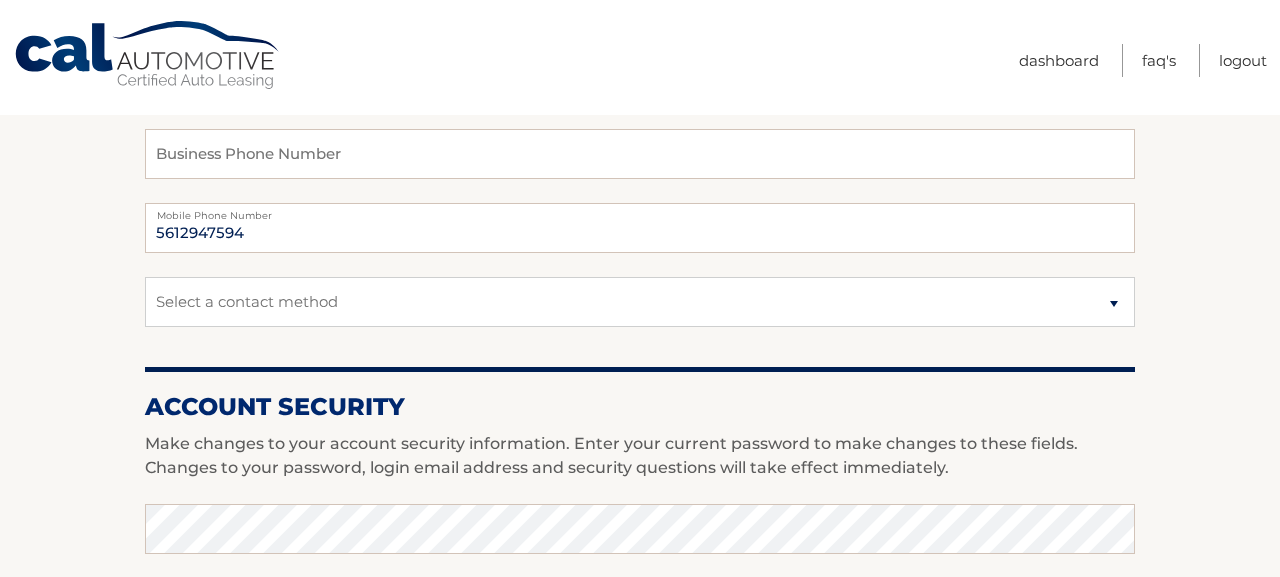scroll, scrollTop: 0, scrollLeft: 0, axis: both 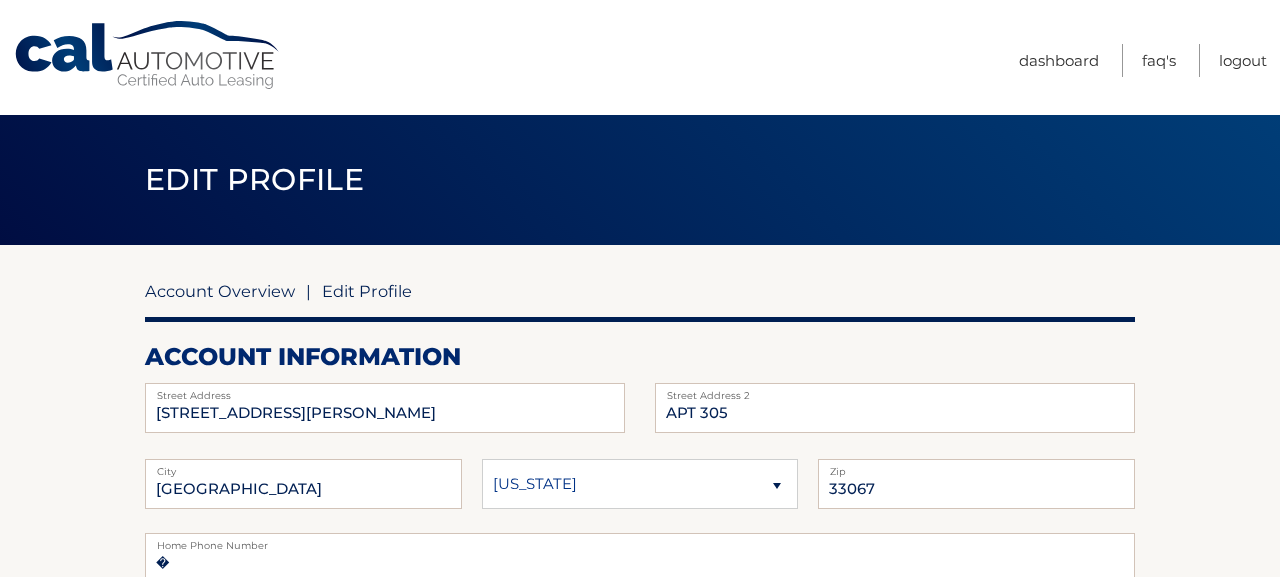 click on "Account Overview" at bounding box center (220, 291) 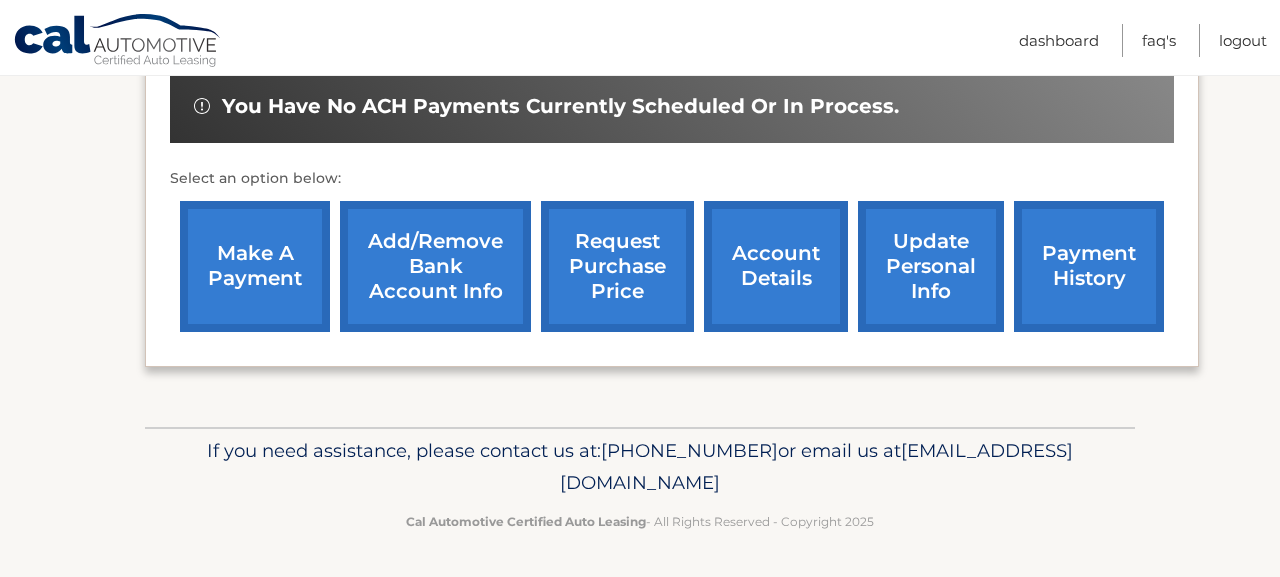 scroll, scrollTop: 753, scrollLeft: 0, axis: vertical 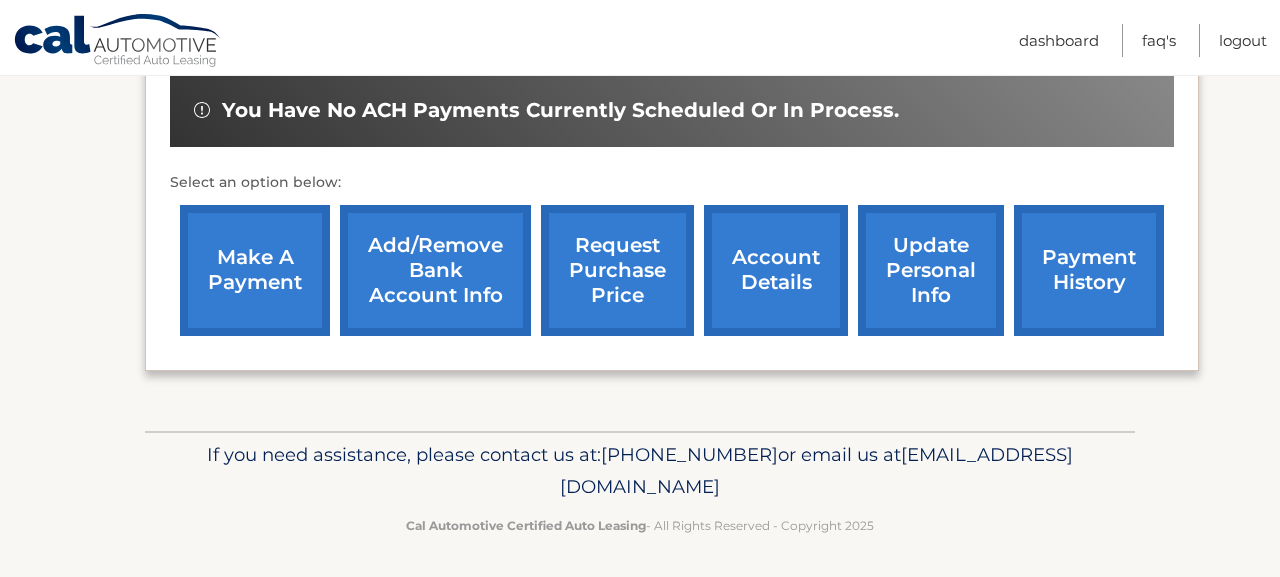 click on "make a payment" at bounding box center (255, 270) 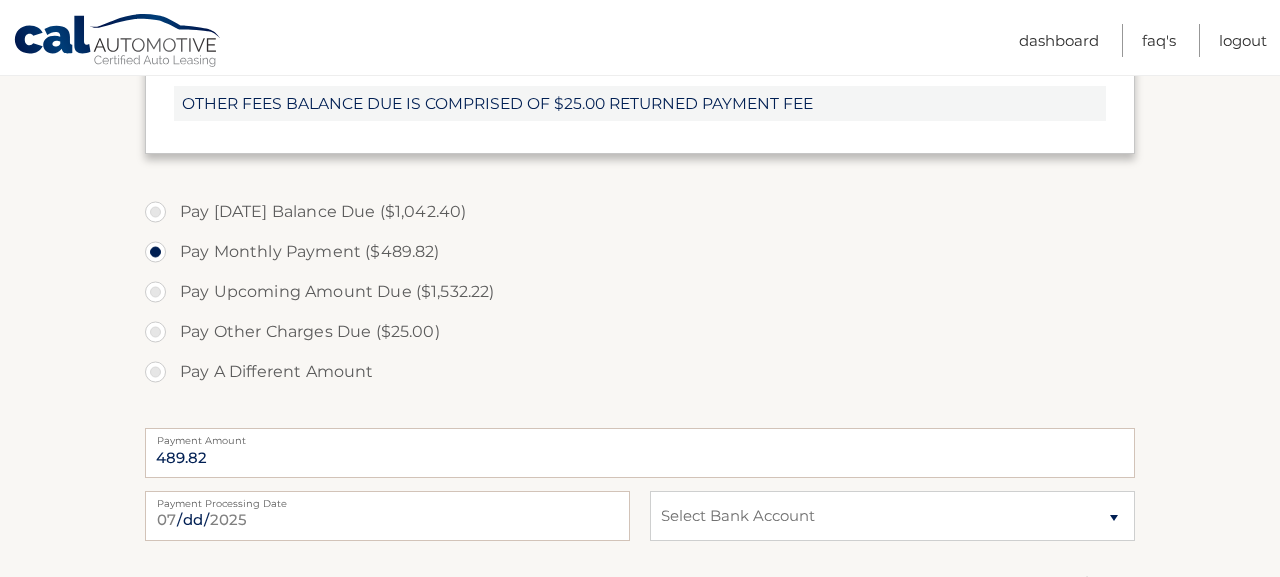 scroll, scrollTop: 921, scrollLeft: 0, axis: vertical 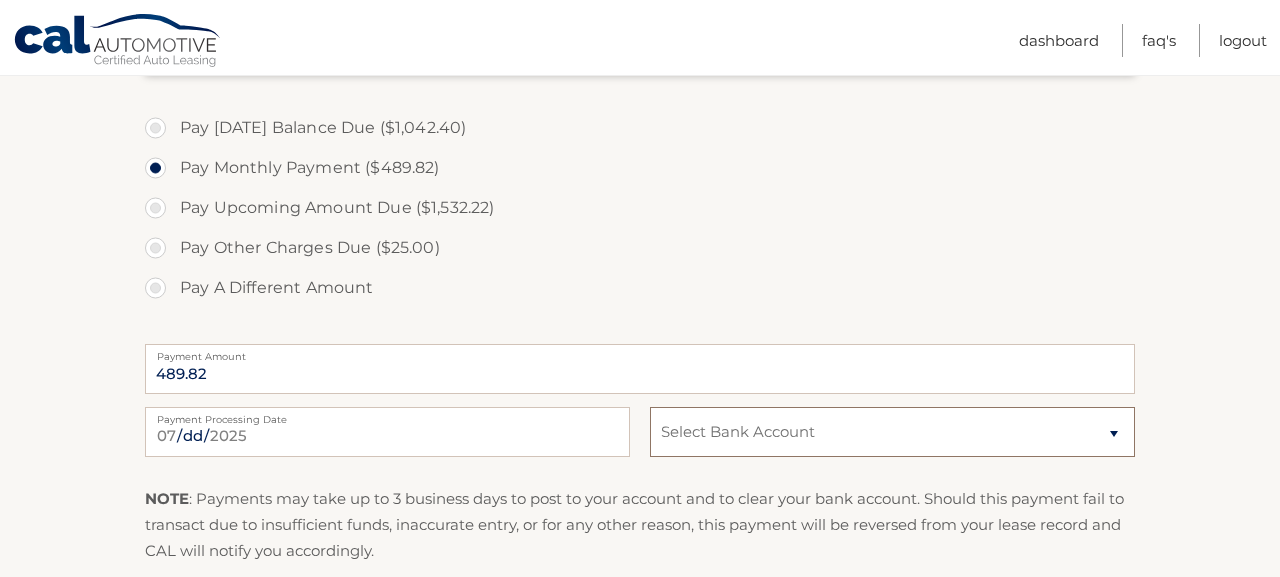 click on "Select Bank Account
Checking BANK OF AMERICA, N.A. *****1737 Savings [PERSON_NAME] FARGO BANK *****7100" at bounding box center (892, 432) 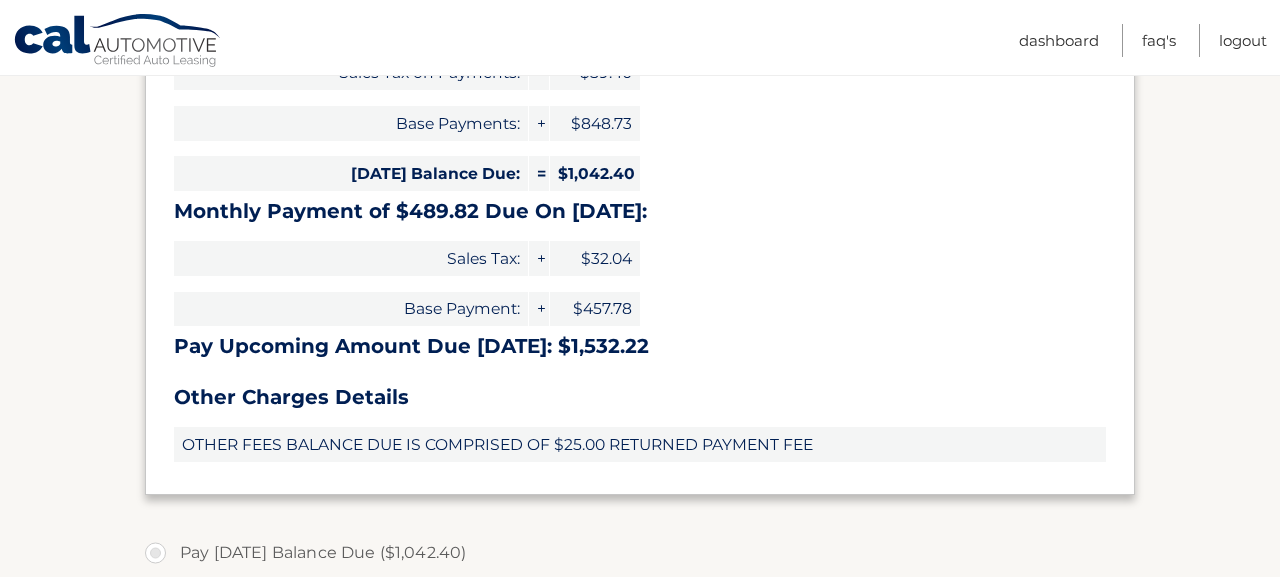 scroll, scrollTop: 0, scrollLeft: 0, axis: both 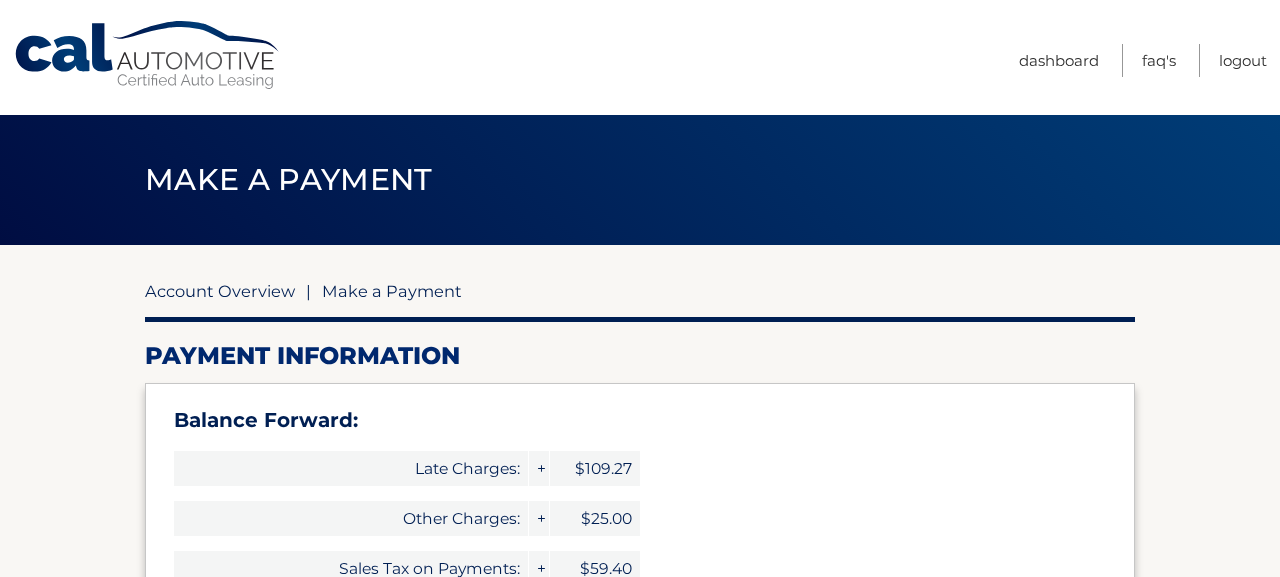 click on "Account Overview" at bounding box center (220, 291) 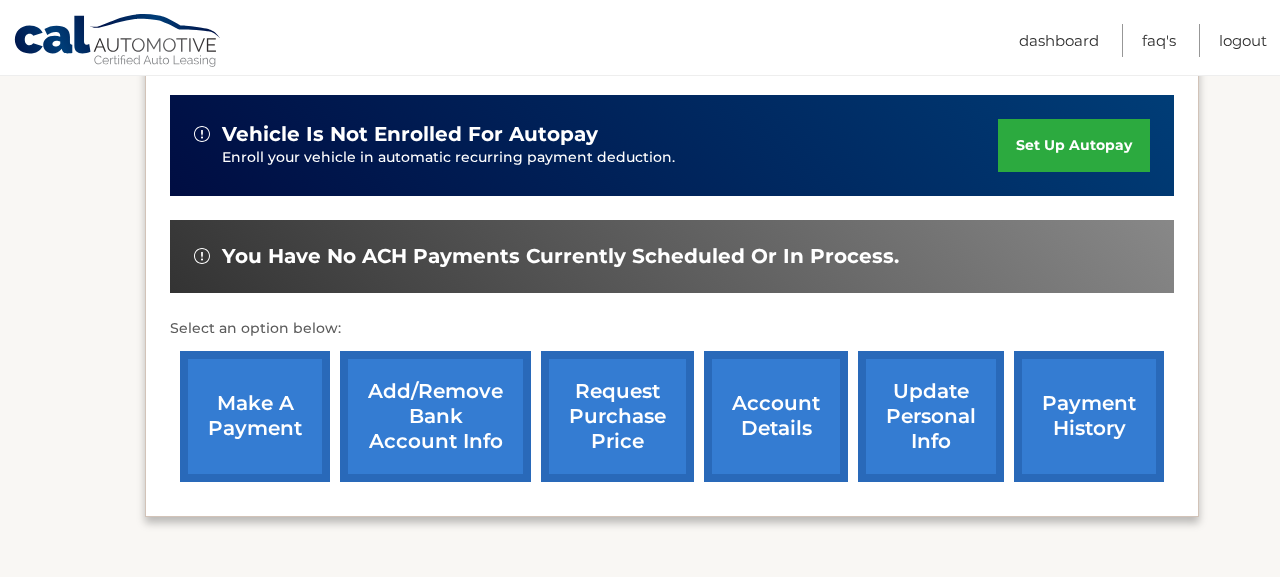 scroll, scrollTop: 620, scrollLeft: 0, axis: vertical 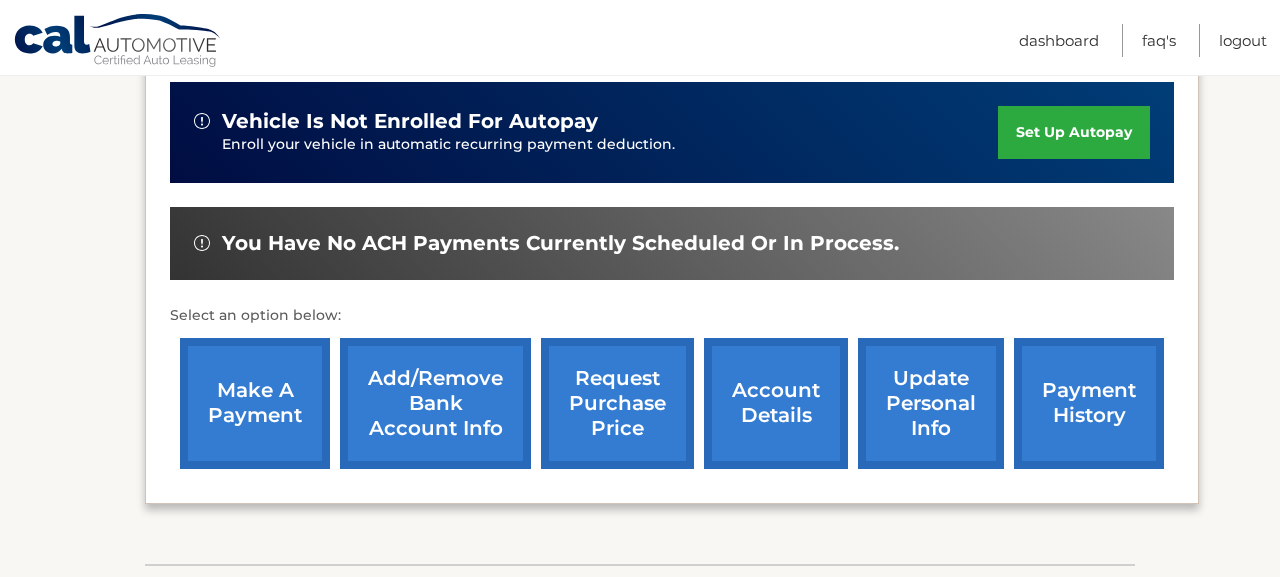 click on "account details" at bounding box center [776, 403] 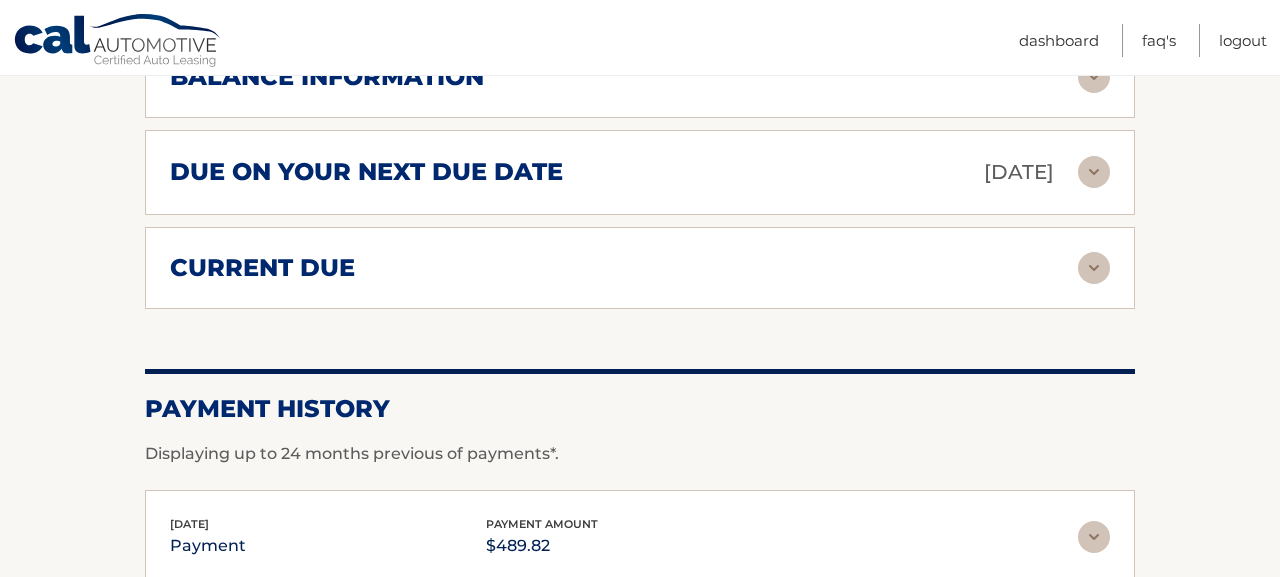 scroll, scrollTop: 1302, scrollLeft: 0, axis: vertical 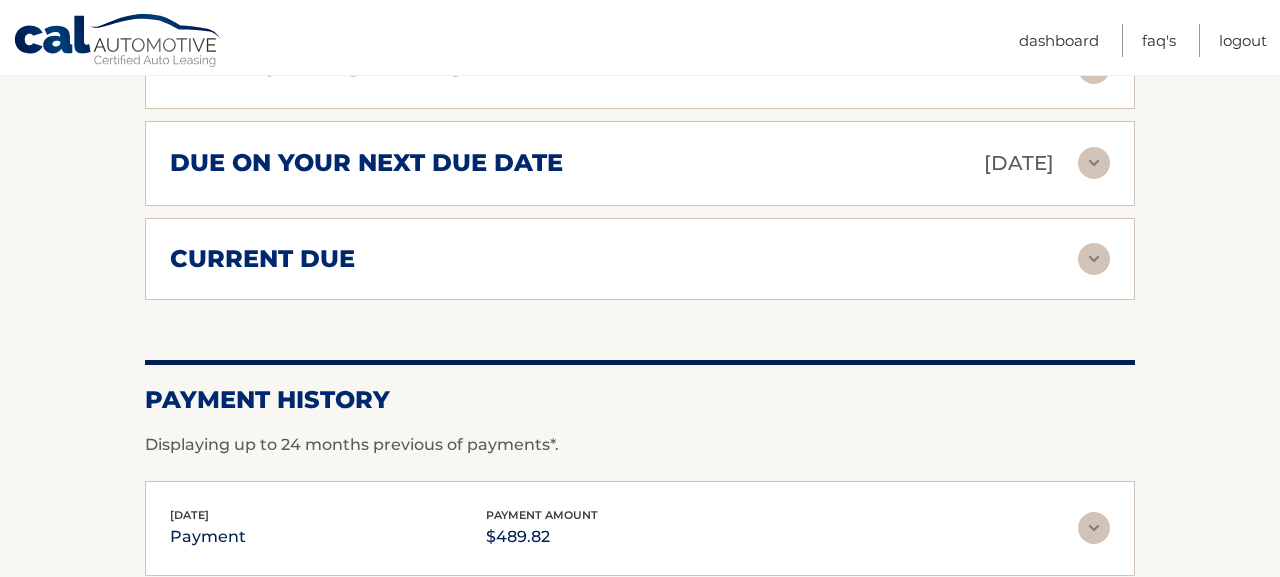click at bounding box center (1094, 259) 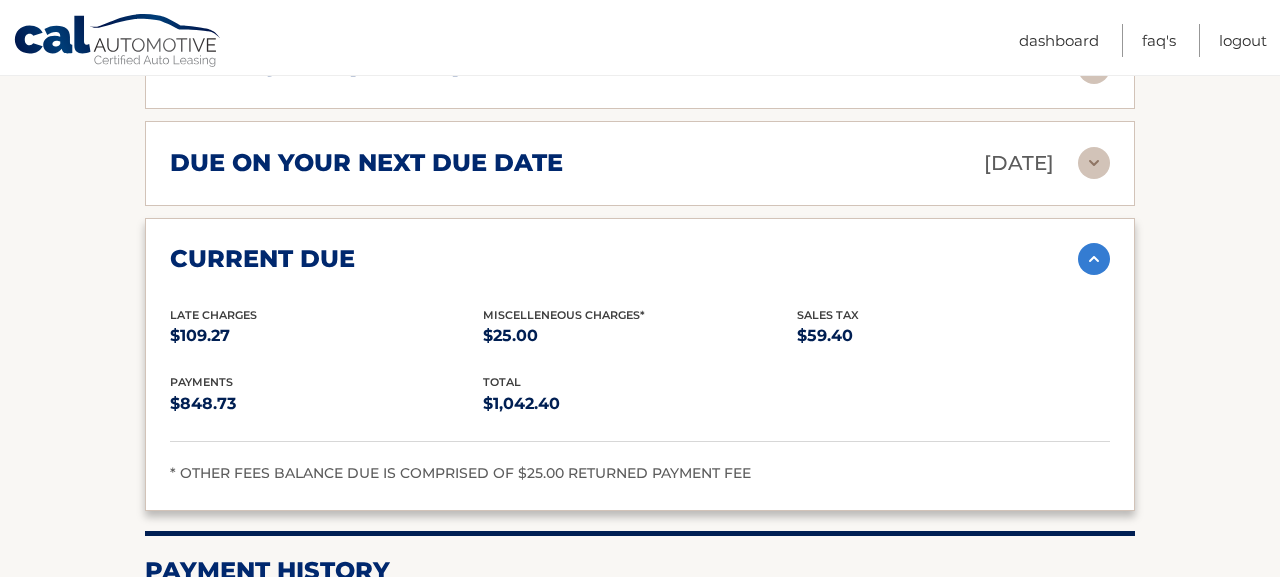 click at bounding box center (1094, 259) 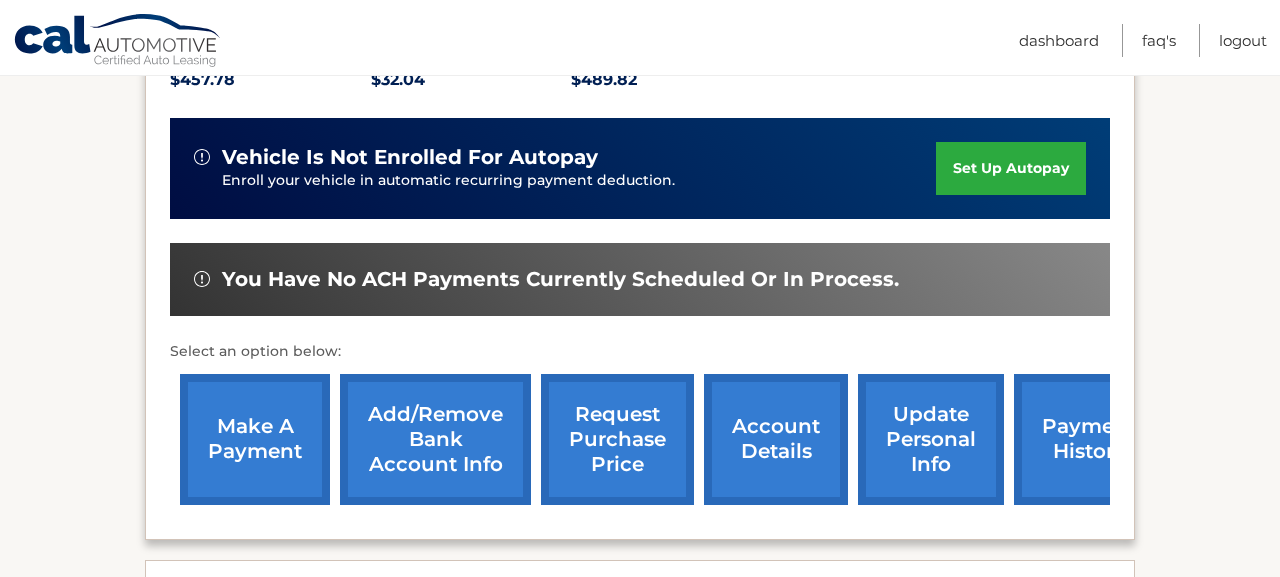 scroll, scrollTop: 489, scrollLeft: 0, axis: vertical 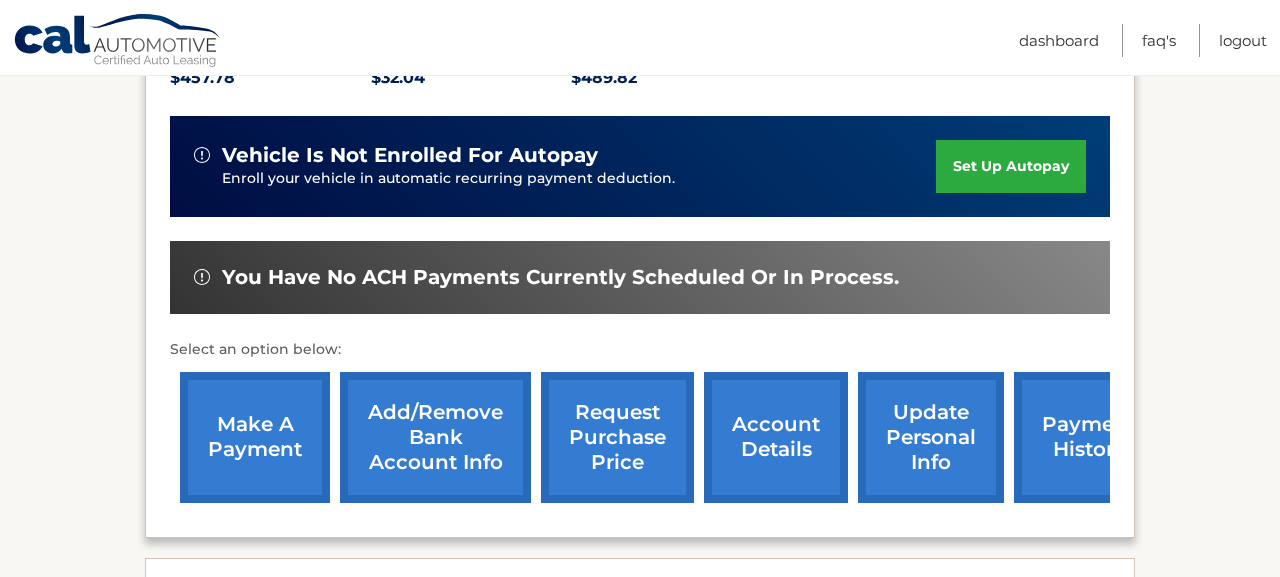click on "account details" at bounding box center [776, 437] 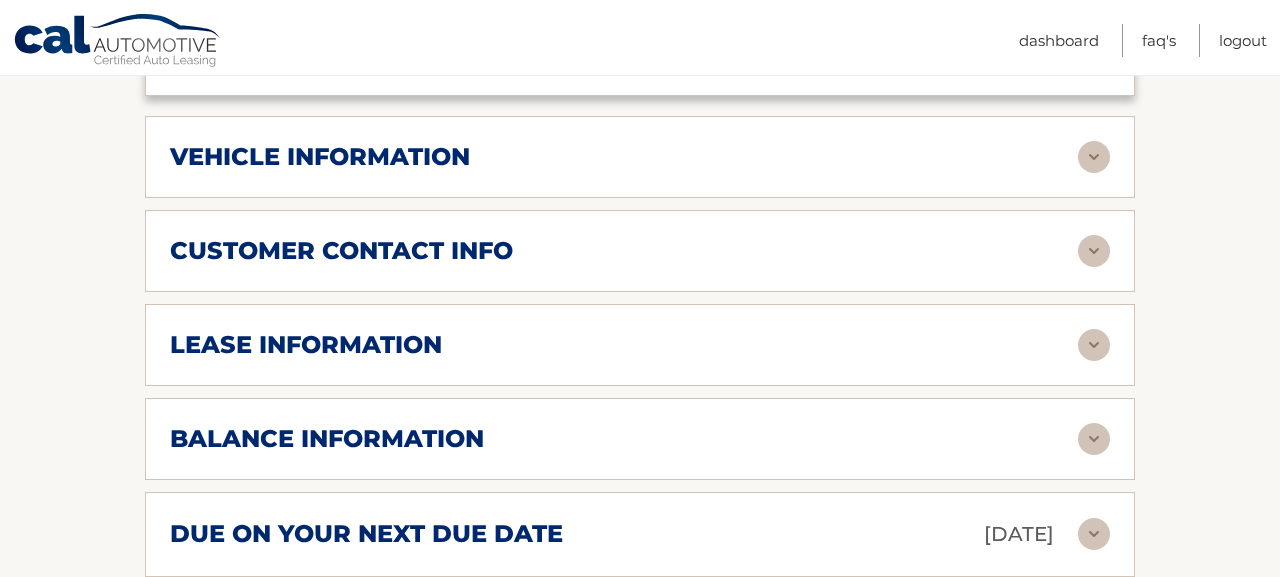 scroll, scrollTop: 932, scrollLeft: 0, axis: vertical 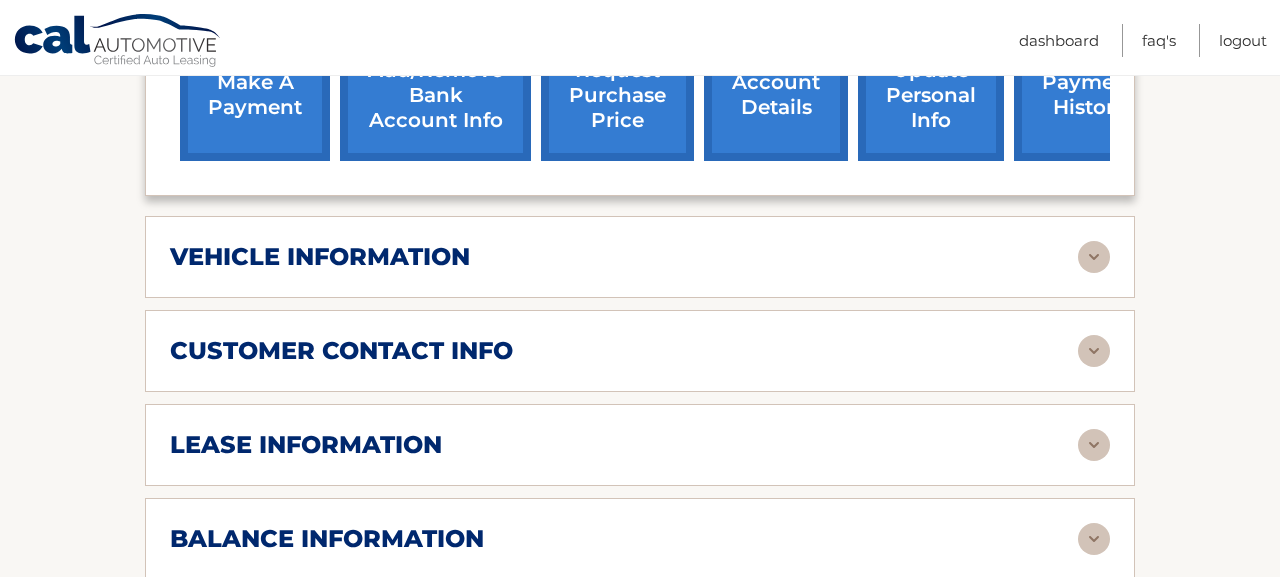 click at bounding box center (1094, 351) 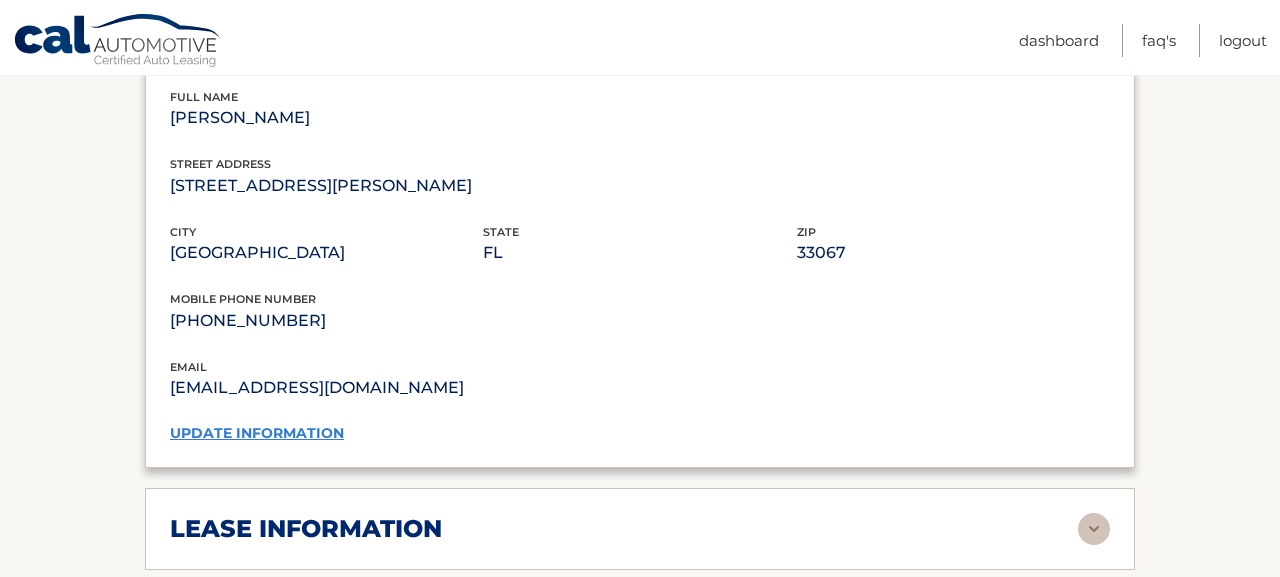 scroll, scrollTop: 1145, scrollLeft: 0, axis: vertical 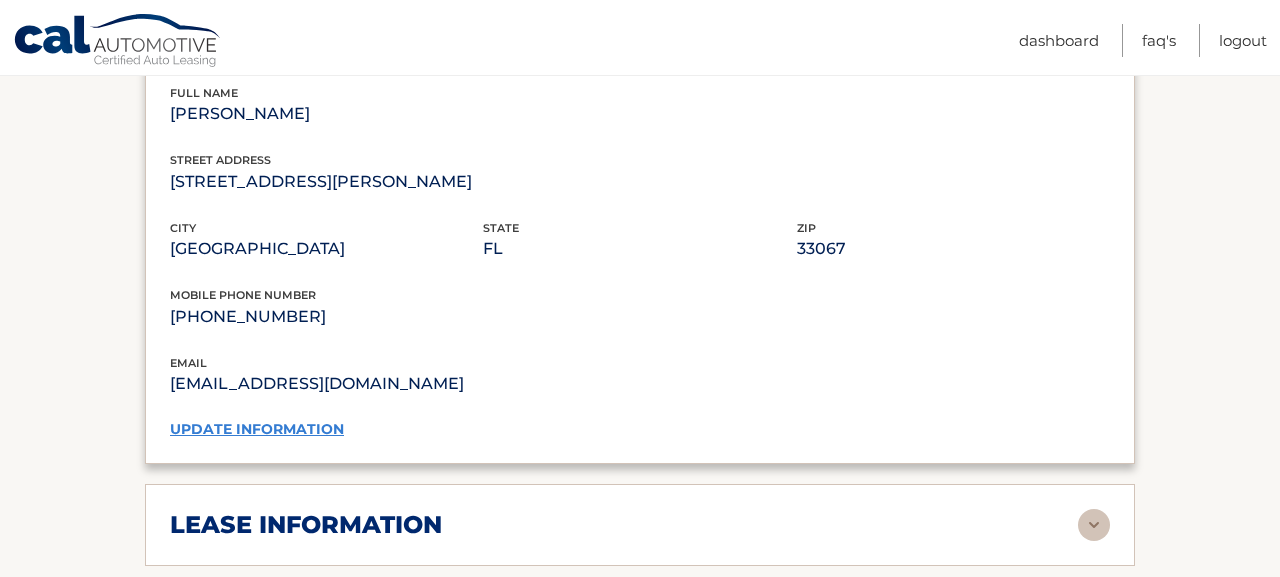 click on "update information" at bounding box center (257, 429) 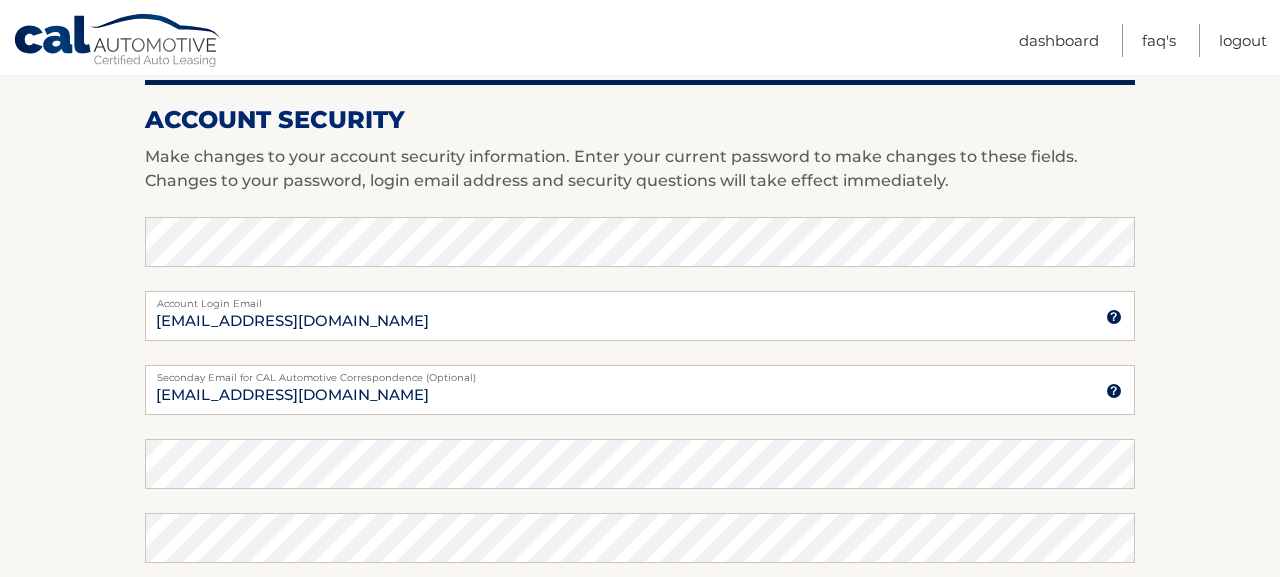 scroll, scrollTop: 763, scrollLeft: 0, axis: vertical 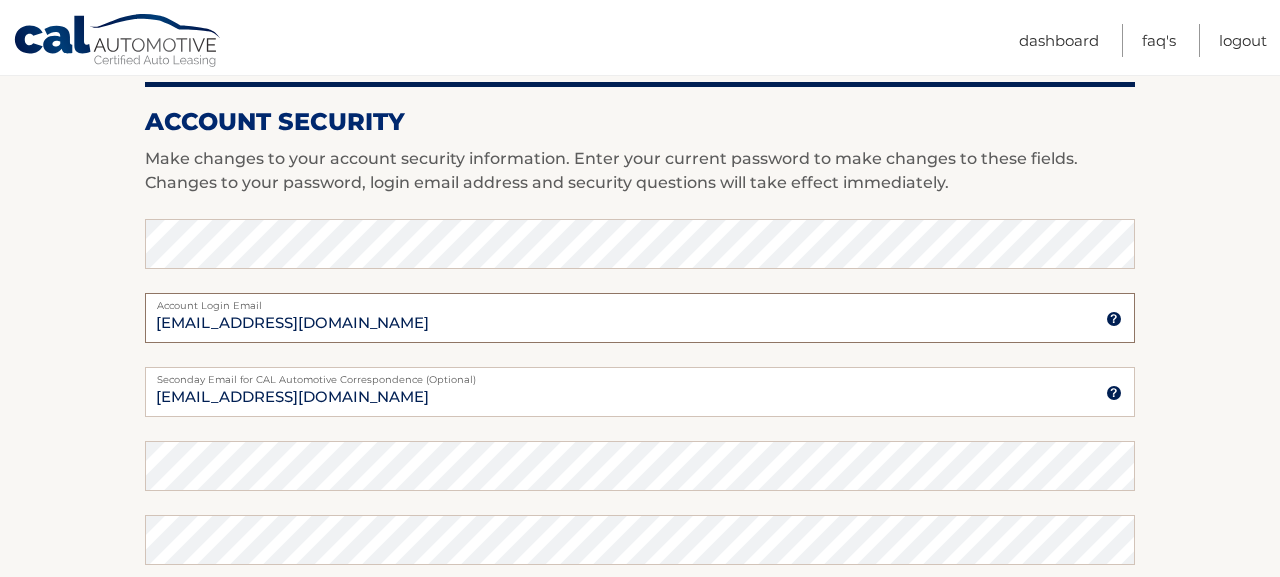 drag, startPoint x: 339, startPoint y: 325, endPoint x: 150, endPoint y: 327, distance: 189.01057 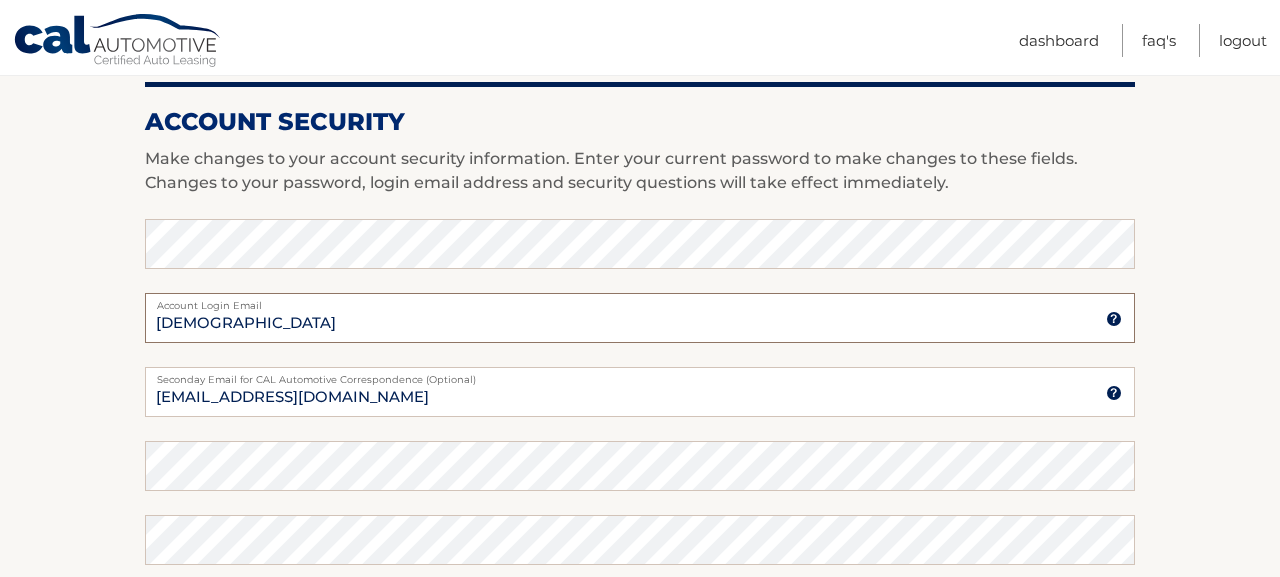 type on "ismenia.matos@hotmail.com" 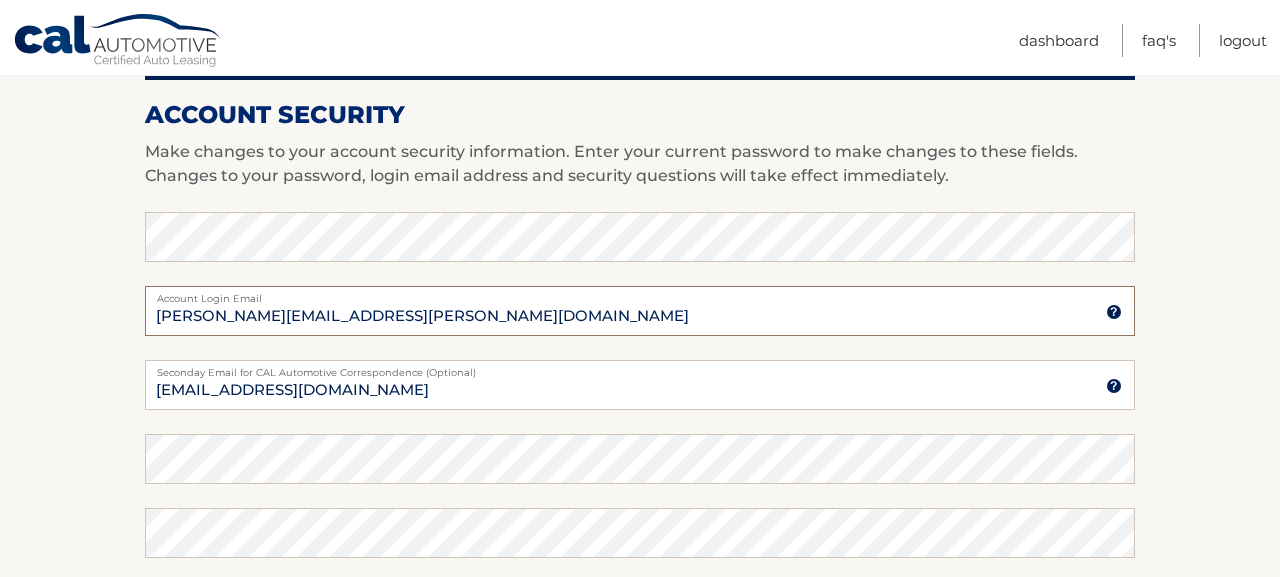 scroll, scrollTop: 766, scrollLeft: 0, axis: vertical 